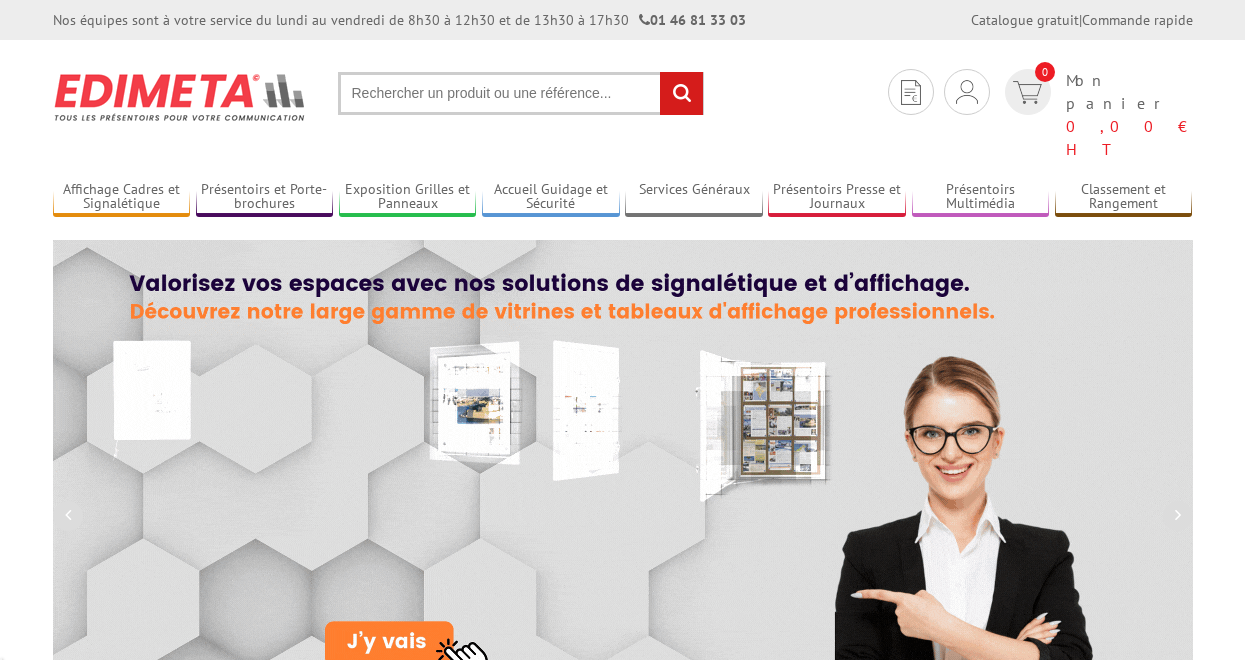 scroll, scrollTop: 0, scrollLeft: 0, axis: both 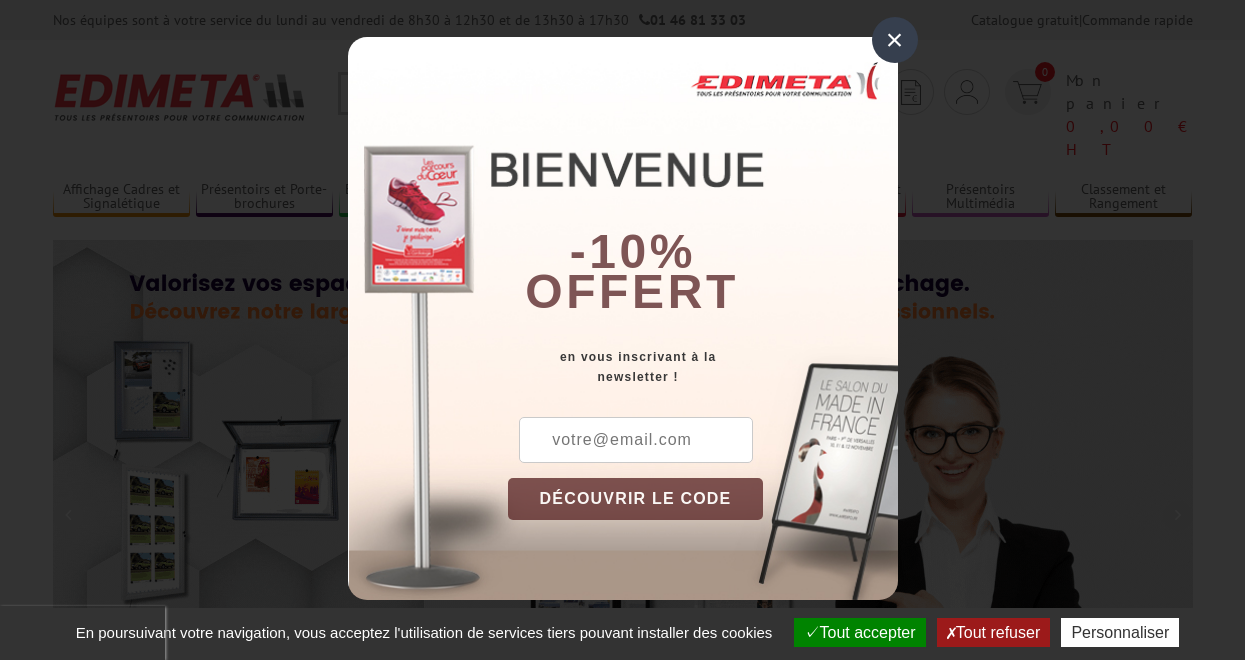 click on "×" at bounding box center [895, 40] 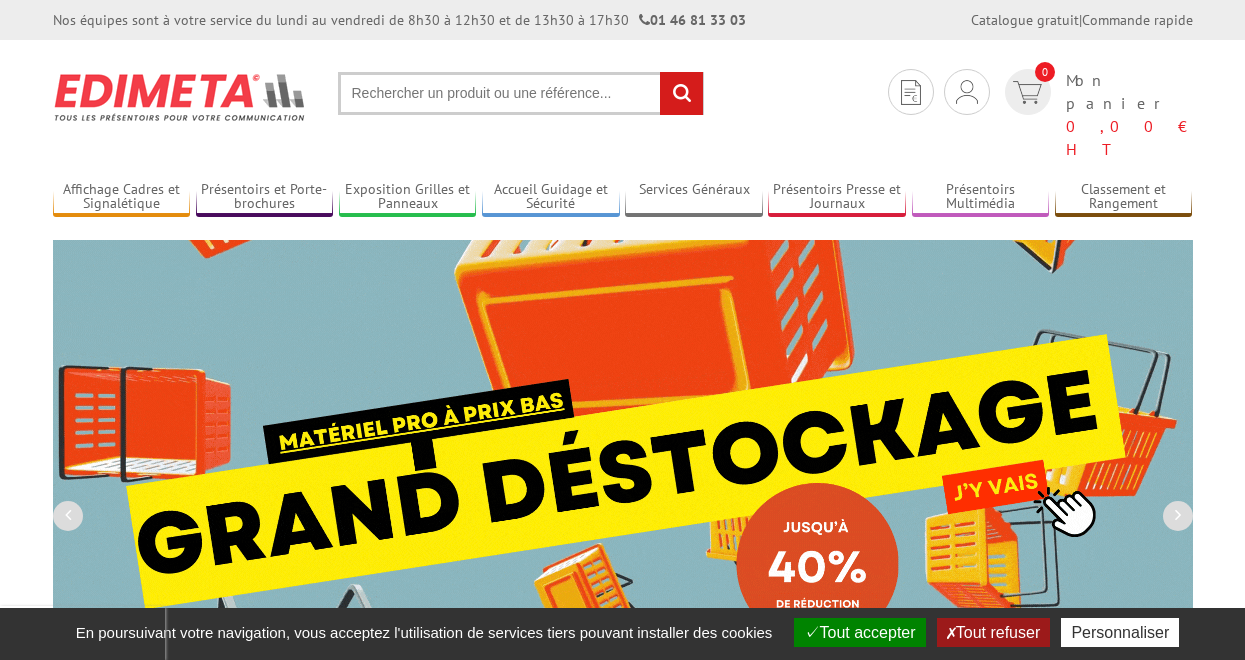 click on "Tout refuser" at bounding box center (993, 632) 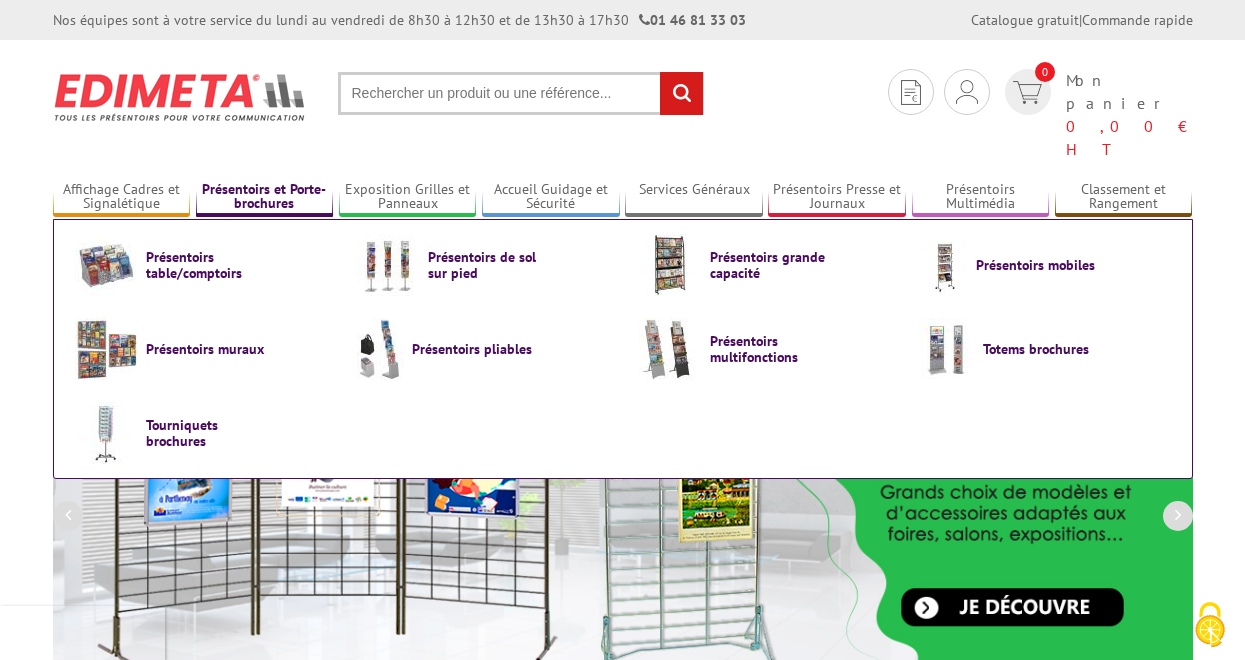 click on "Présentoirs et Porte-brochures" at bounding box center (265, 197) 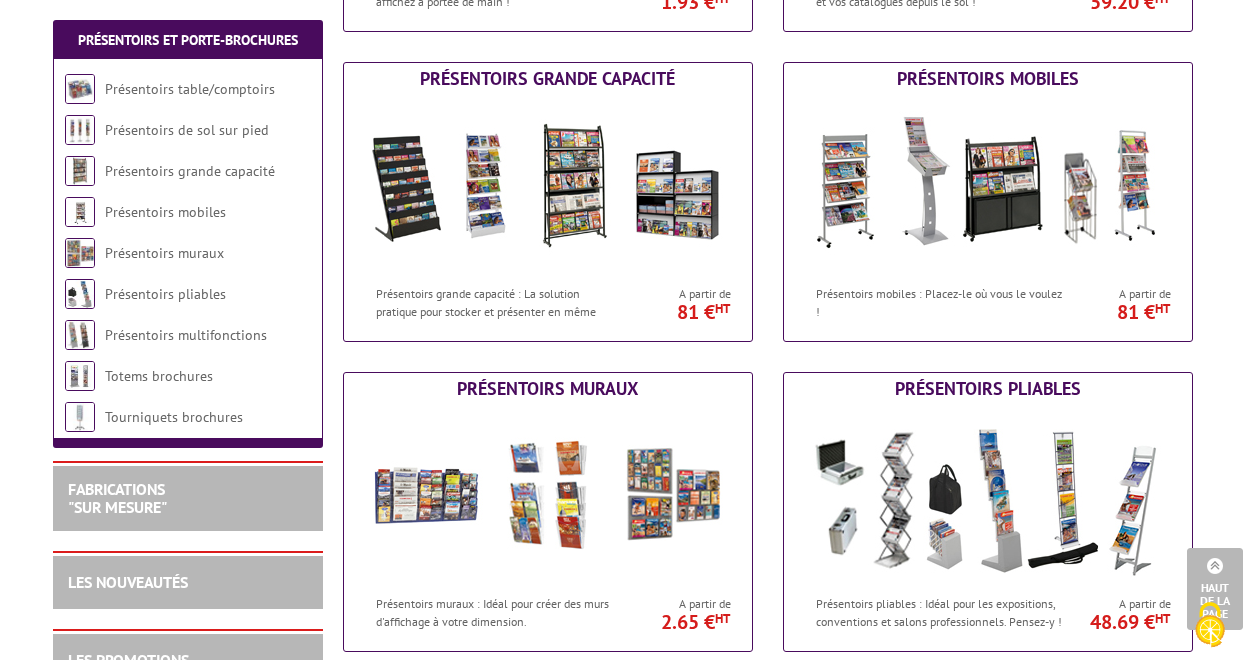 scroll, scrollTop: 686, scrollLeft: 0, axis: vertical 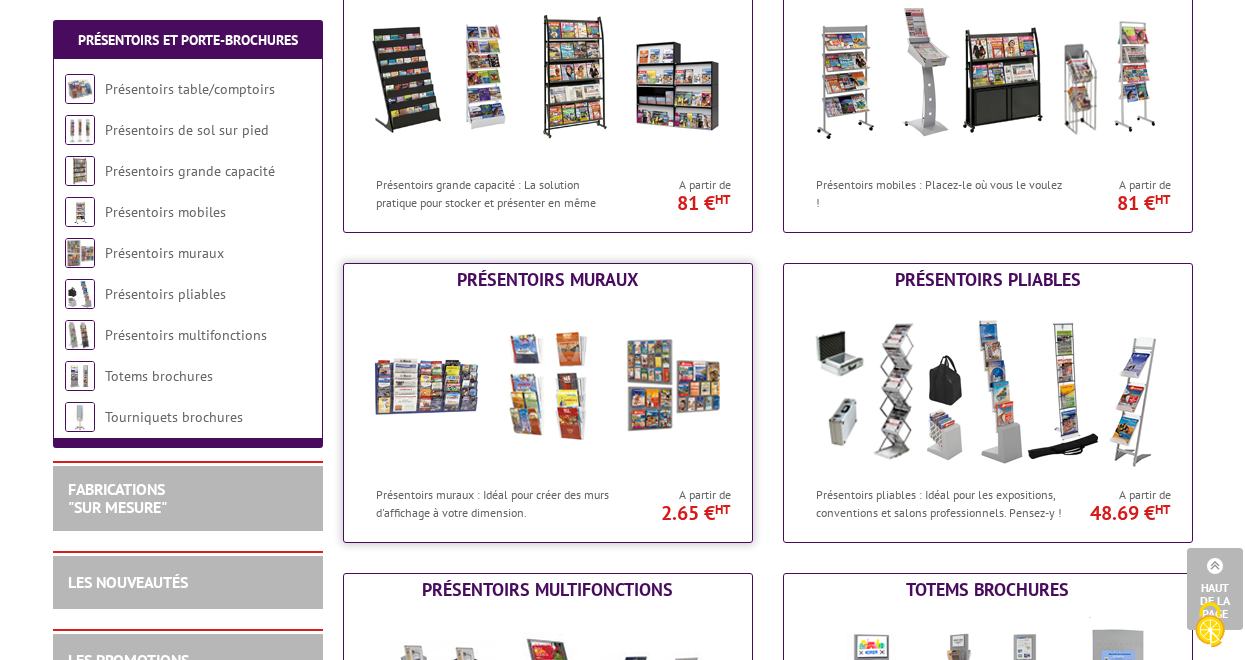 click at bounding box center (548, 386) 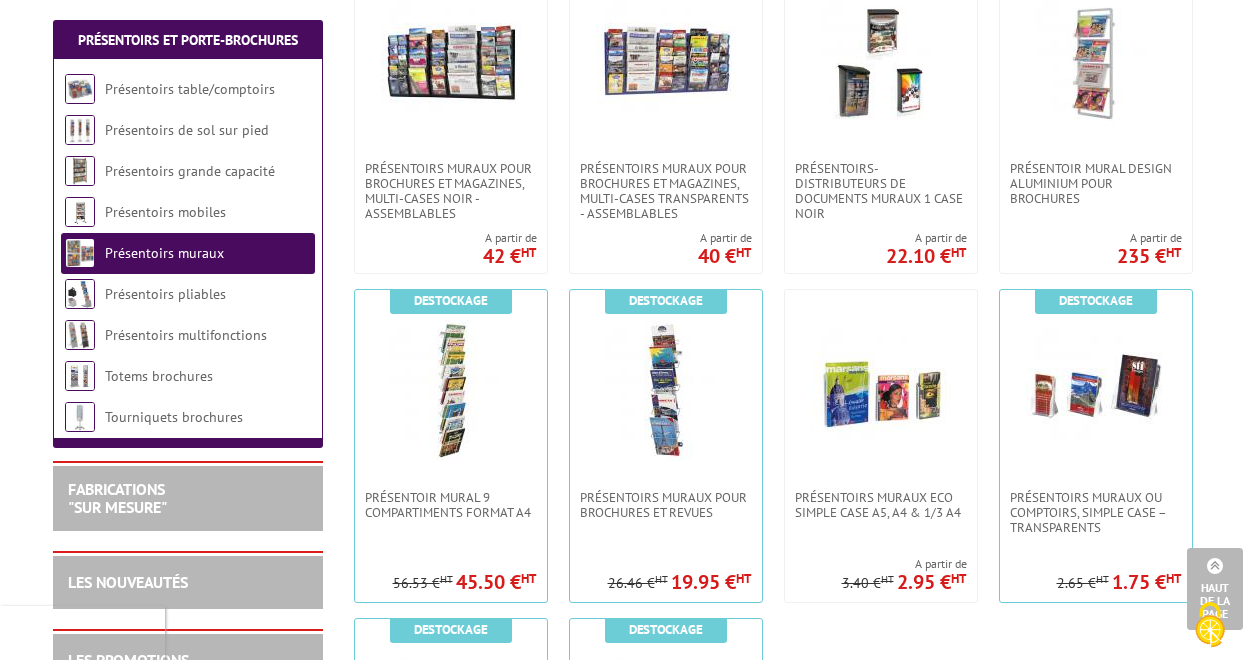 scroll, scrollTop: 1163, scrollLeft: 0, axis: vertical 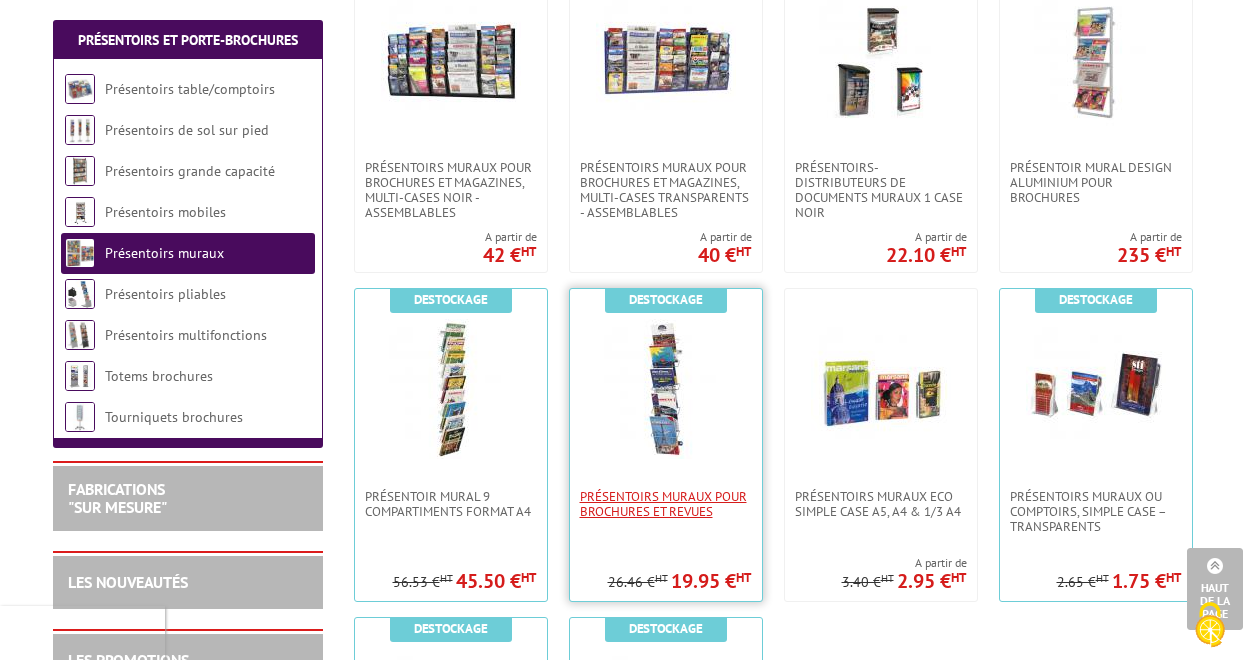 click on "PRÉSENTOIRS MURAUX POUR BROCHURES ET REVUES" at bounding box center [666, 504] 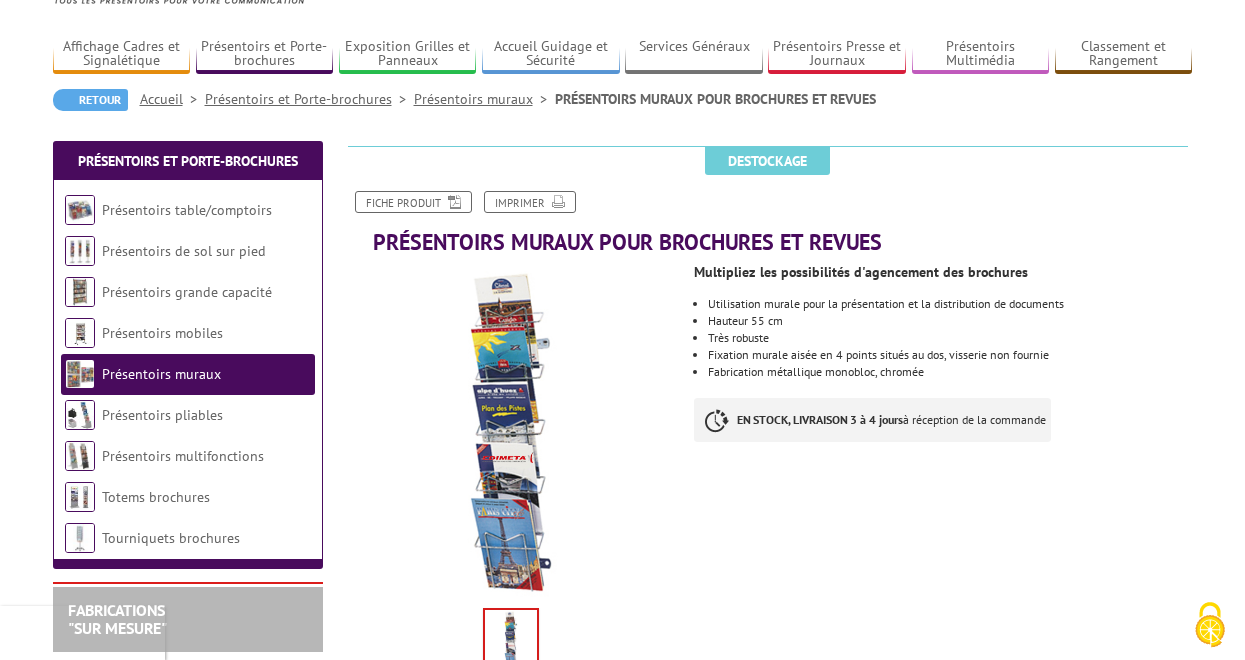 scroll, scrollTop: 0, scrollLeft: 0, axis: both 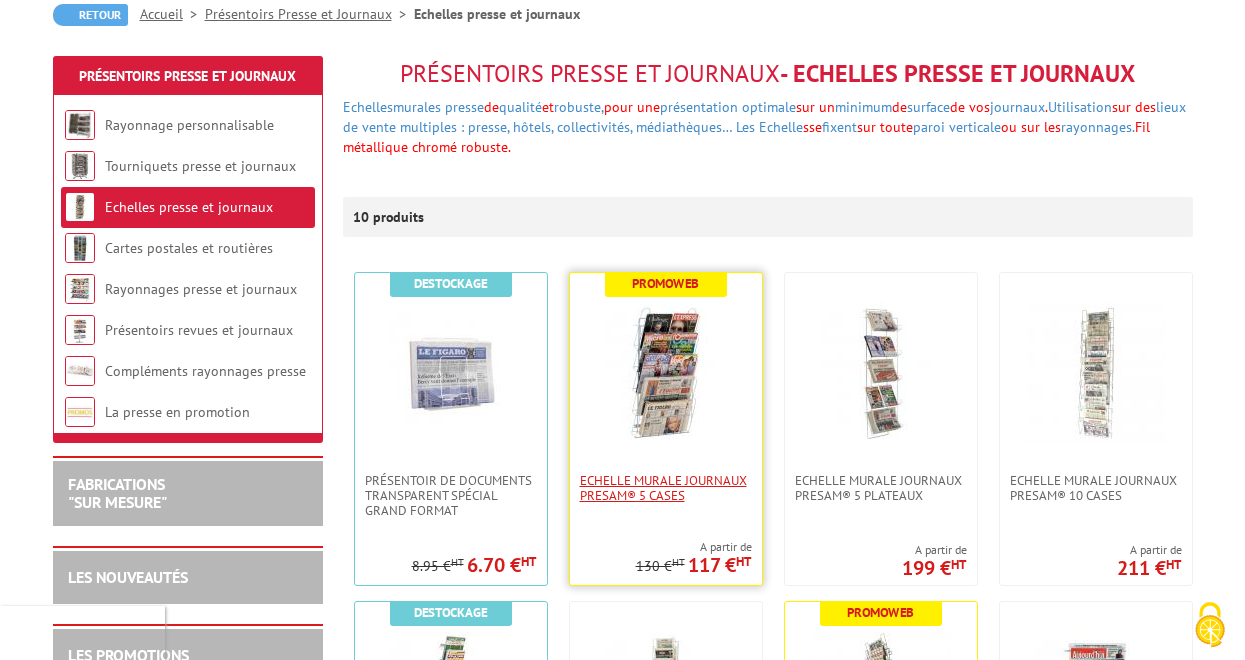 click on "Echelle murale journaux Presam® 5 cases" at bounding box center [666, 488] 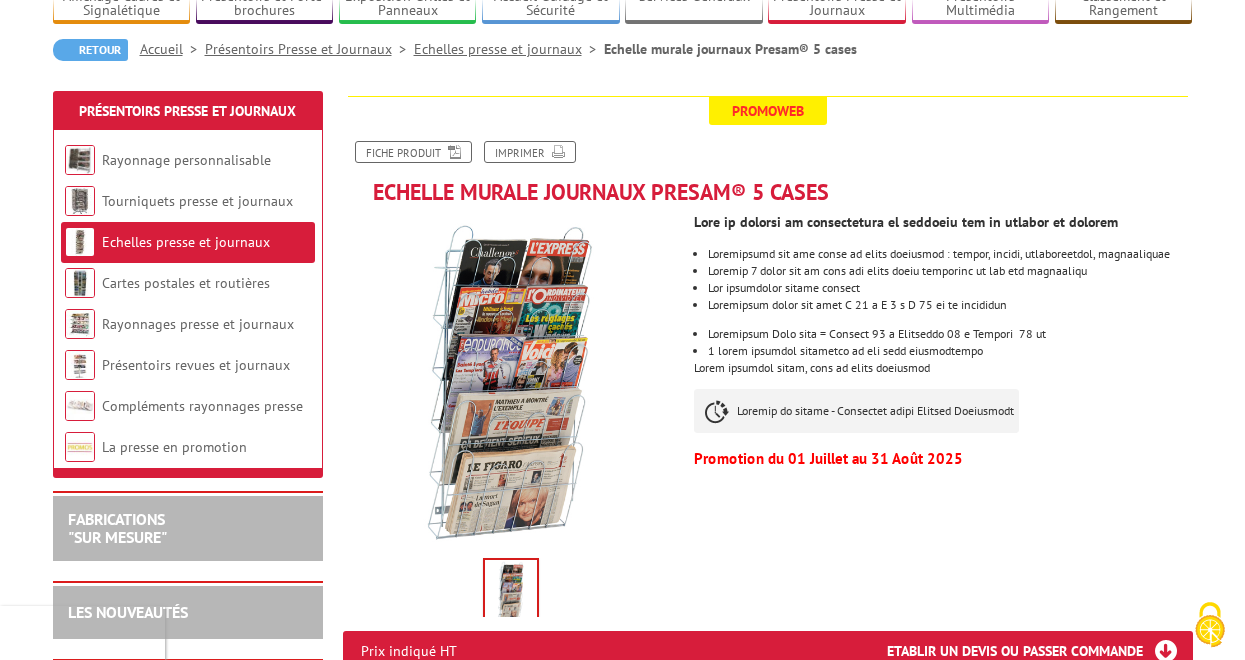 scroll, scrollTop: 129, scrollLeft: 0, axis: vertical 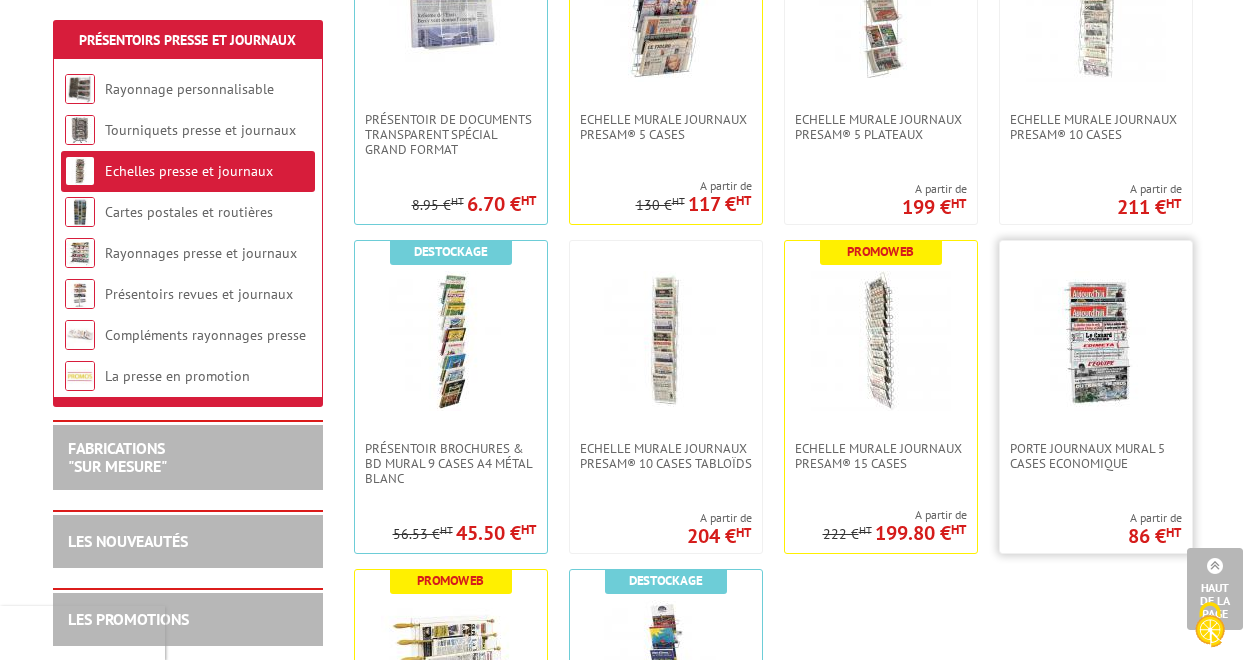 click at bounding box center (1096, 341) 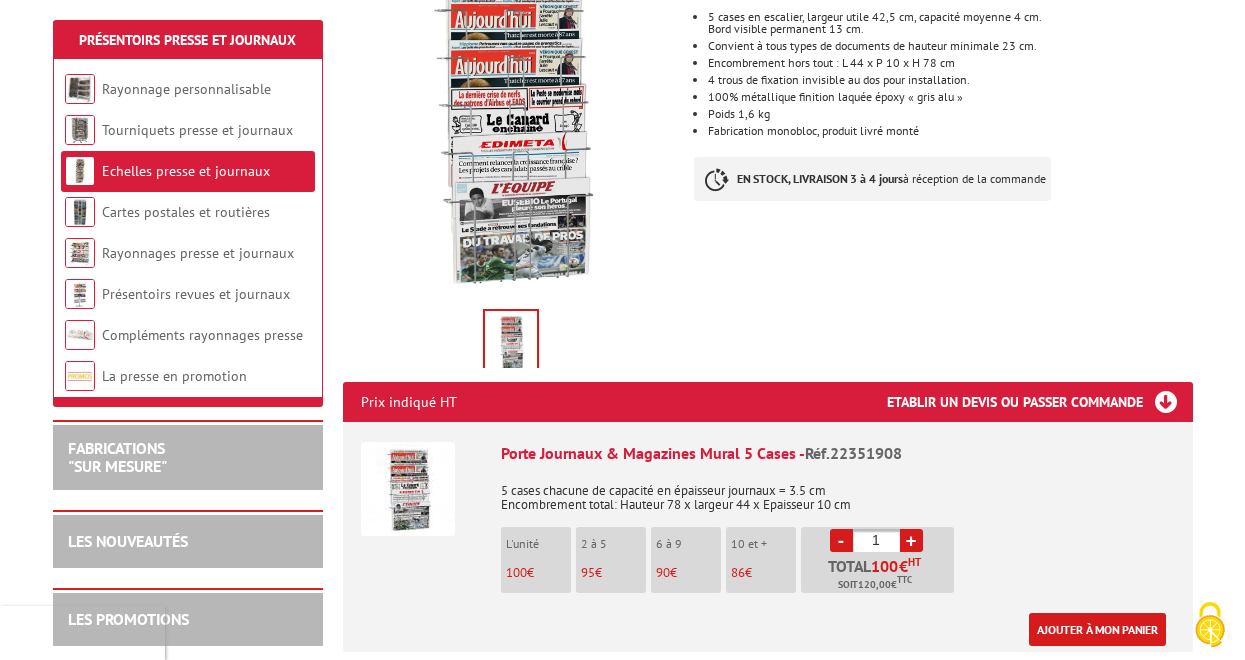 scroll, scrollTop: 406, scrollLeft: 0, axis: vertical 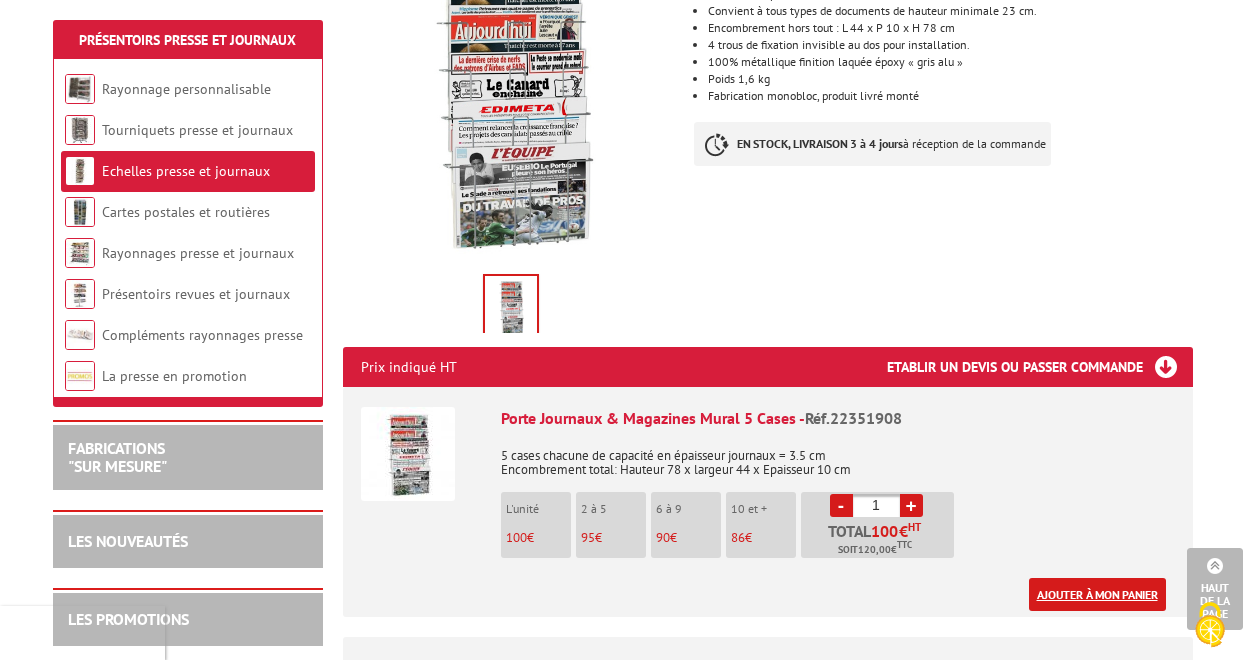 click on "Ajouter à mon panier" at bounding box center [1097, 594] 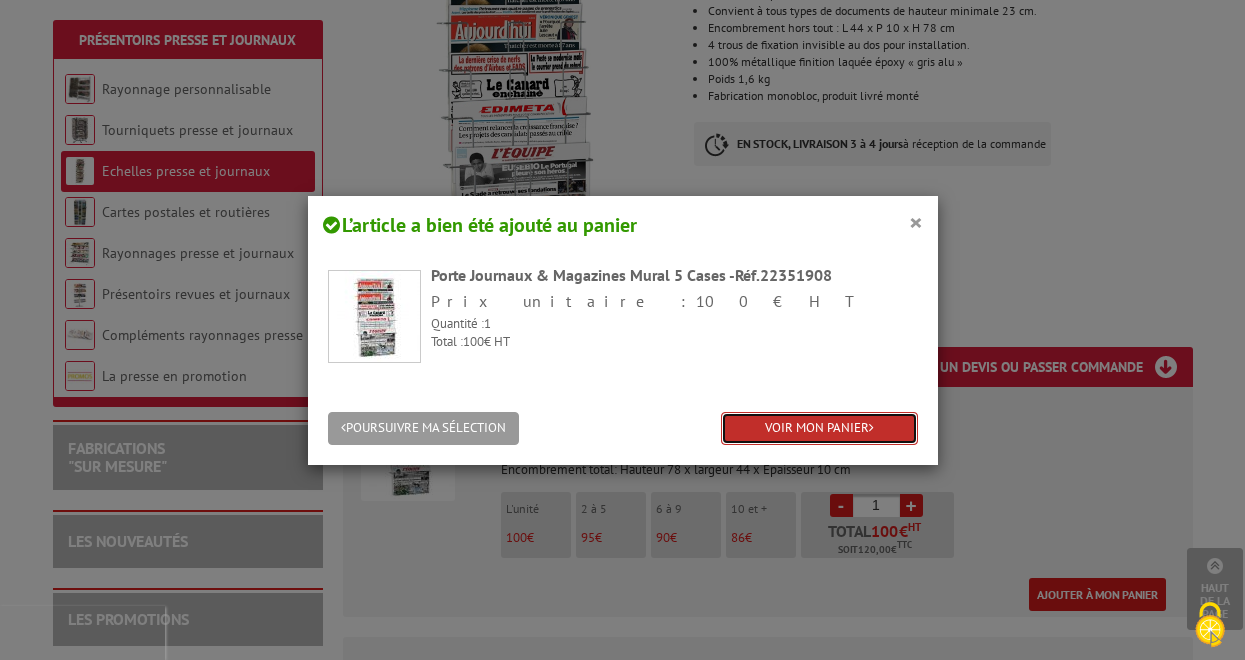 click on "VOIR MON PANIER" at bounding box center [819, 428] 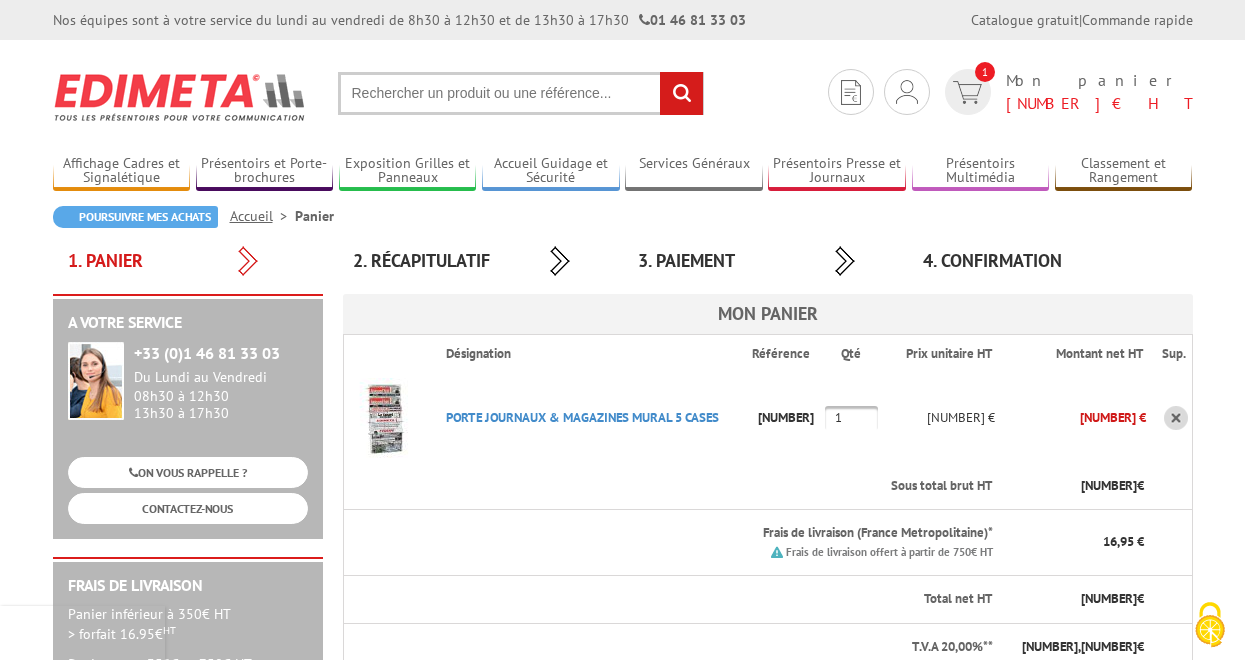 scroll, scrollTop: 40, scrollLeft: 0, axis: vertical 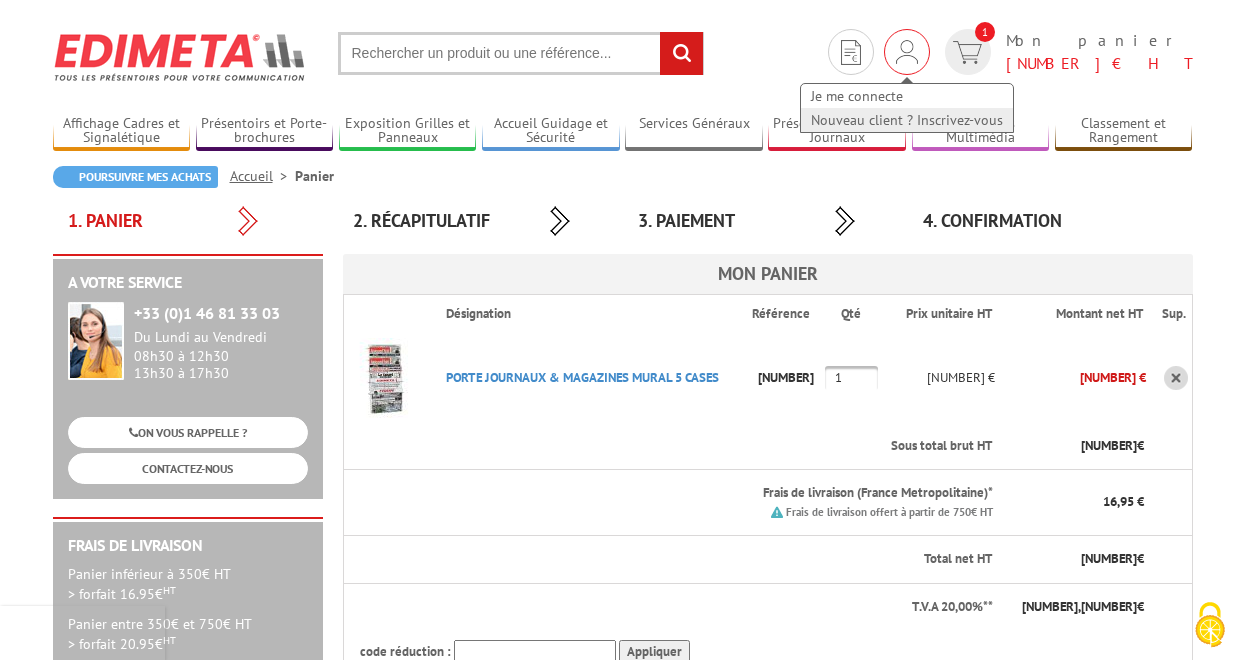click on "Nouveau client ? Inscrivez-vous" at bounding box center (907, 120) 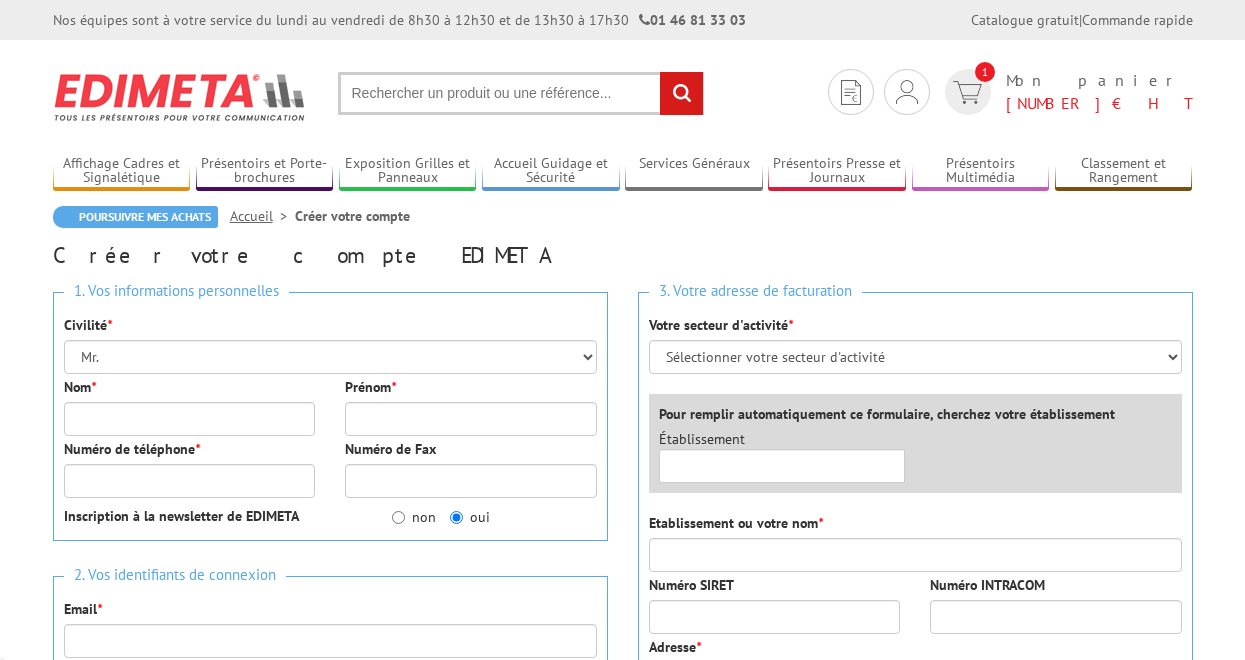 scroll, scrollTop: 0, scrollLeft: 0, axis: both 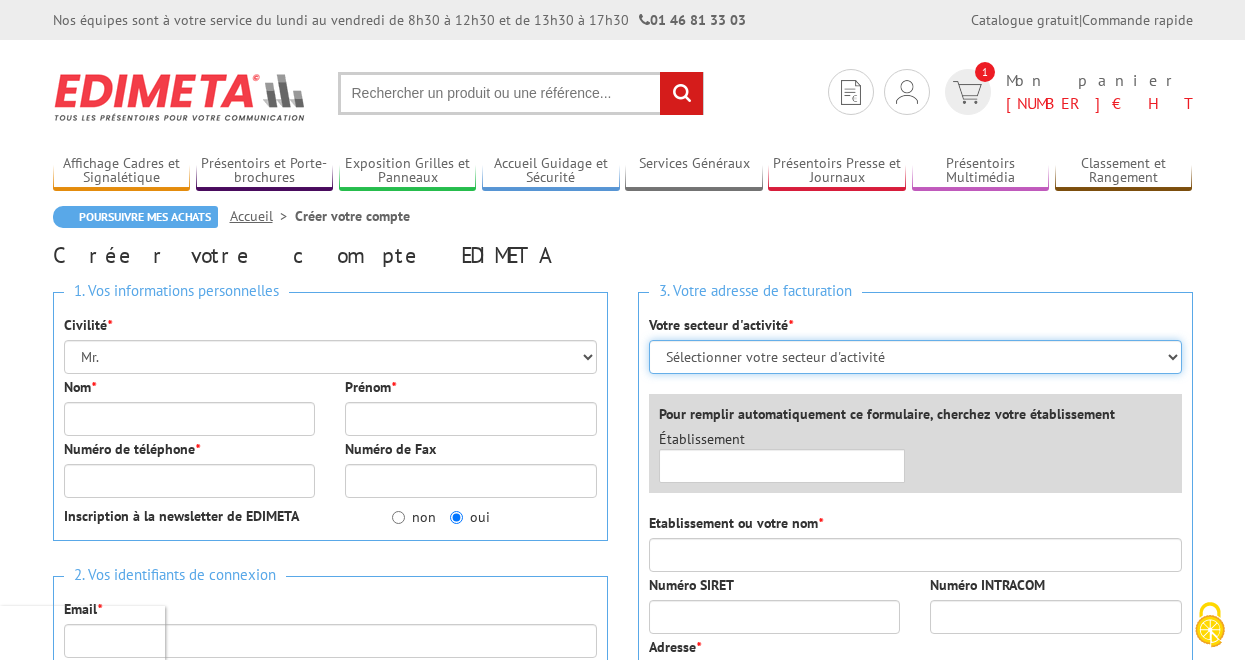 click on "Sélectionner votre secteur d'activité
Administrations et collectivités
Magasins et commerces
Entreprises du secteur privé
Comités d'entreprises" at bounding box center (915, 357) 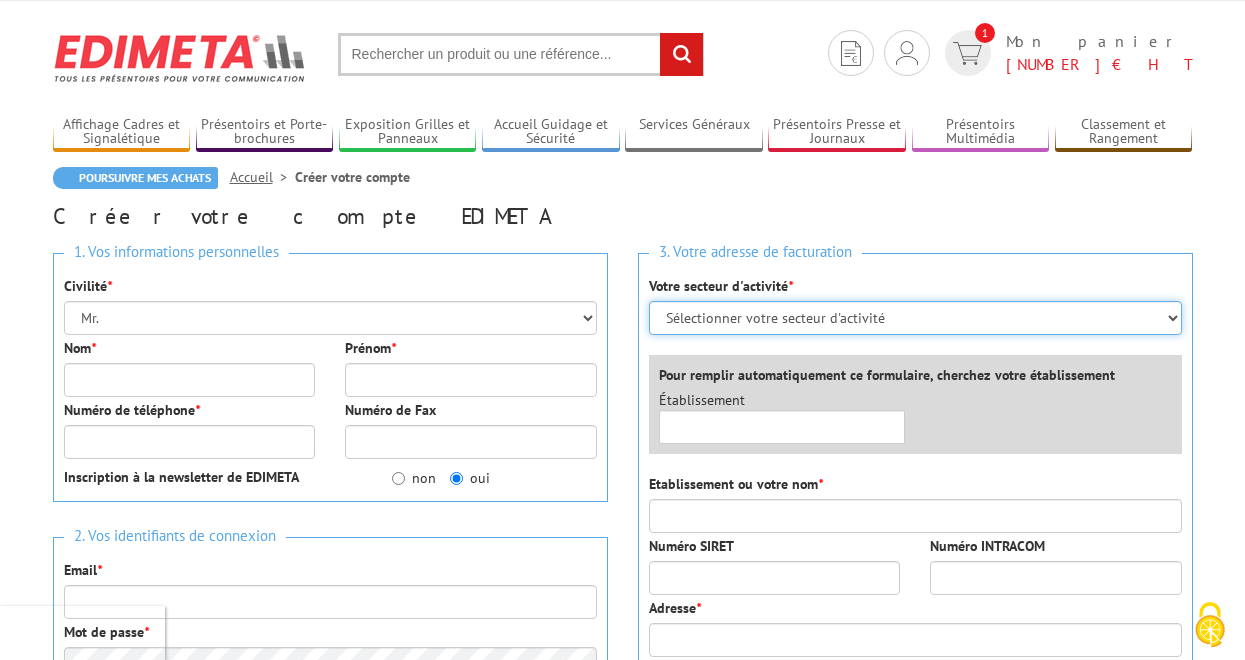 scroll, scrollTop: 27, scrollLeft: 0, axis: vertical 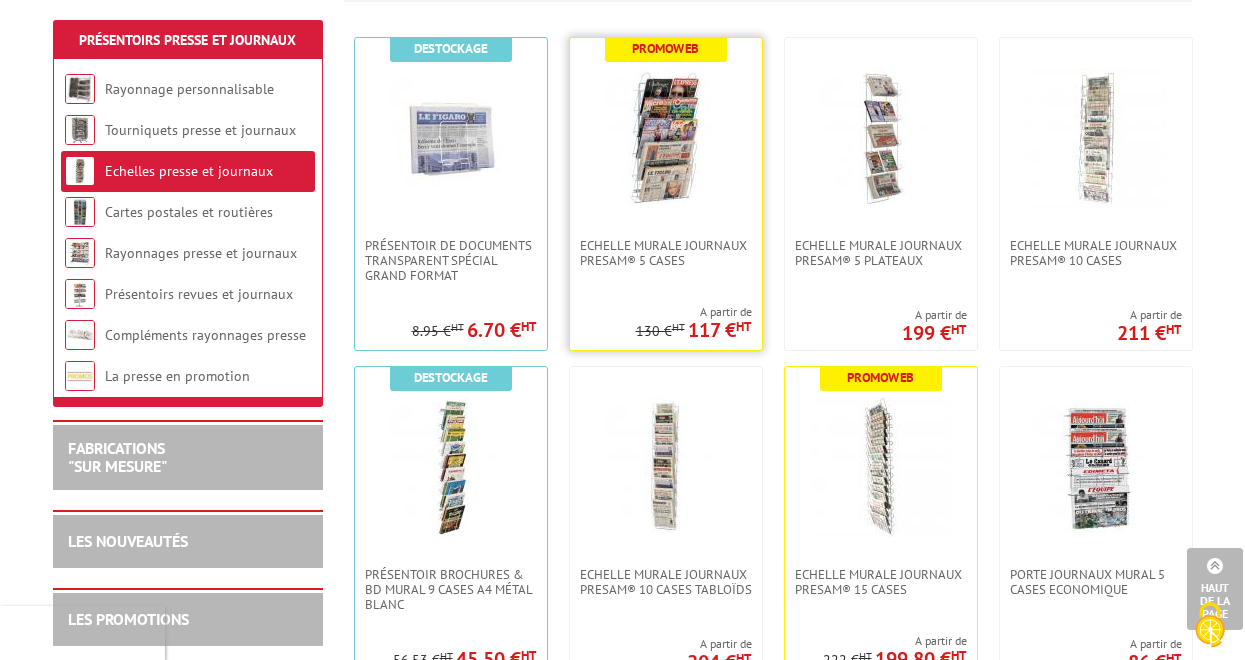 click at bounding box center [666, 138] 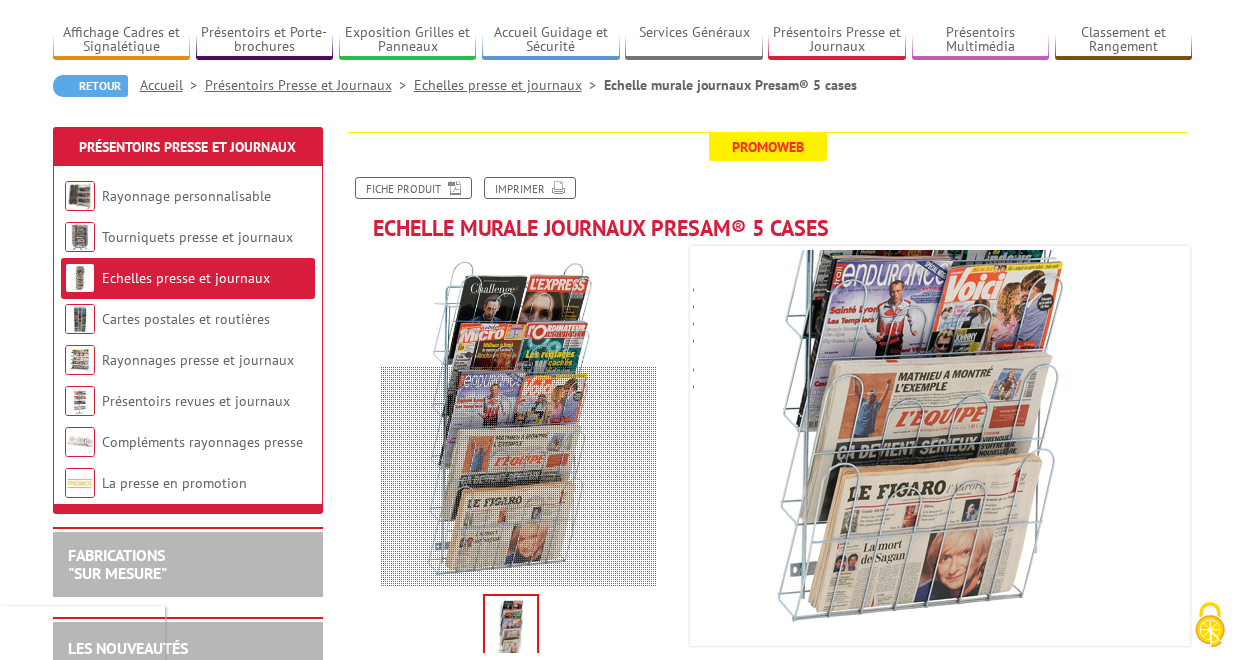 scroll, scrollTop: 128, scrollLeft: 0, axis: vertical 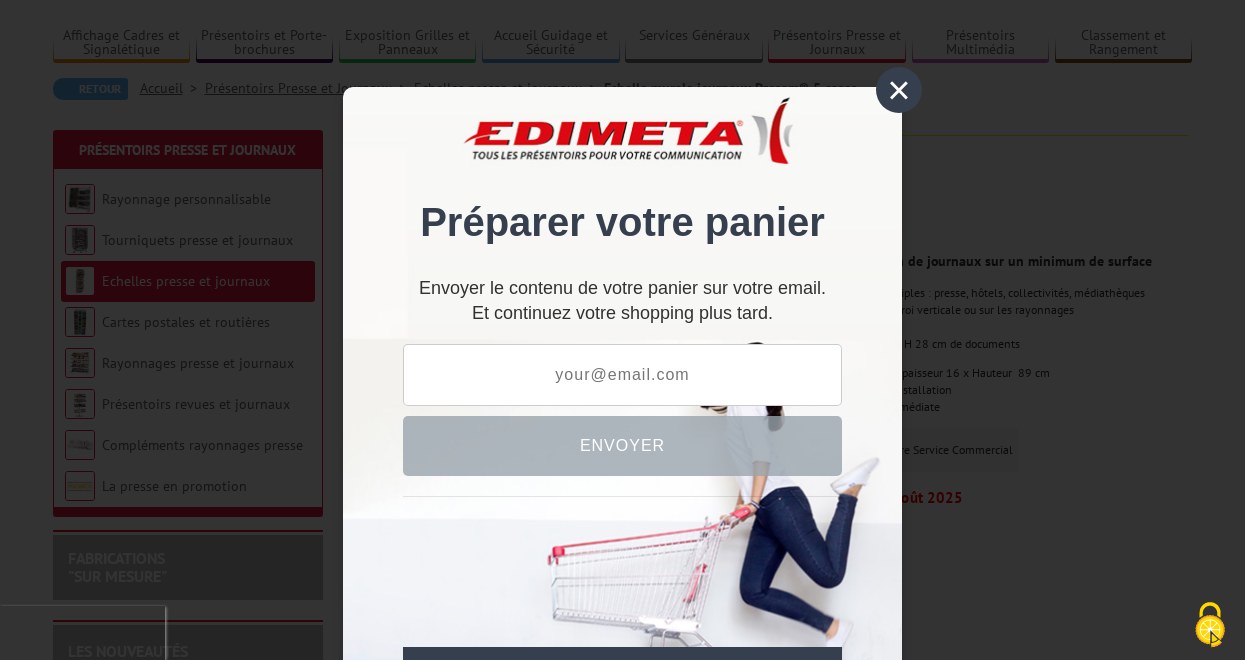click on "×" at bounding box center (899, 90) 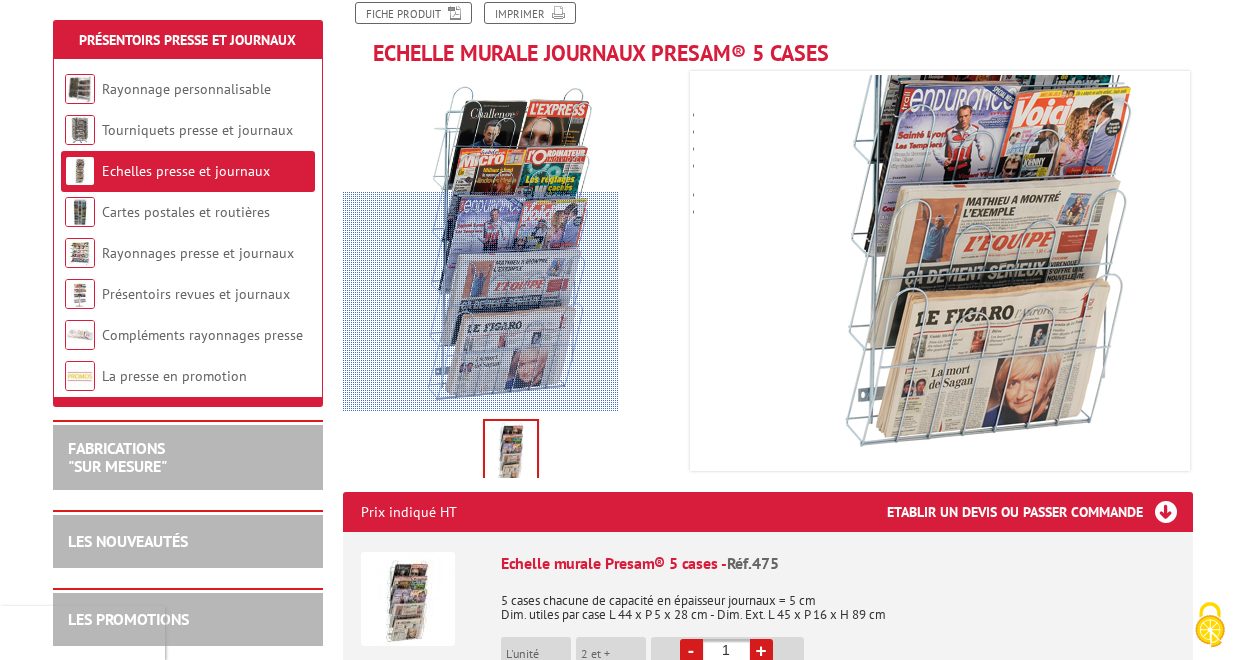 scroll, scrollTop: 243, scrollLeft: 0, axis: vertical 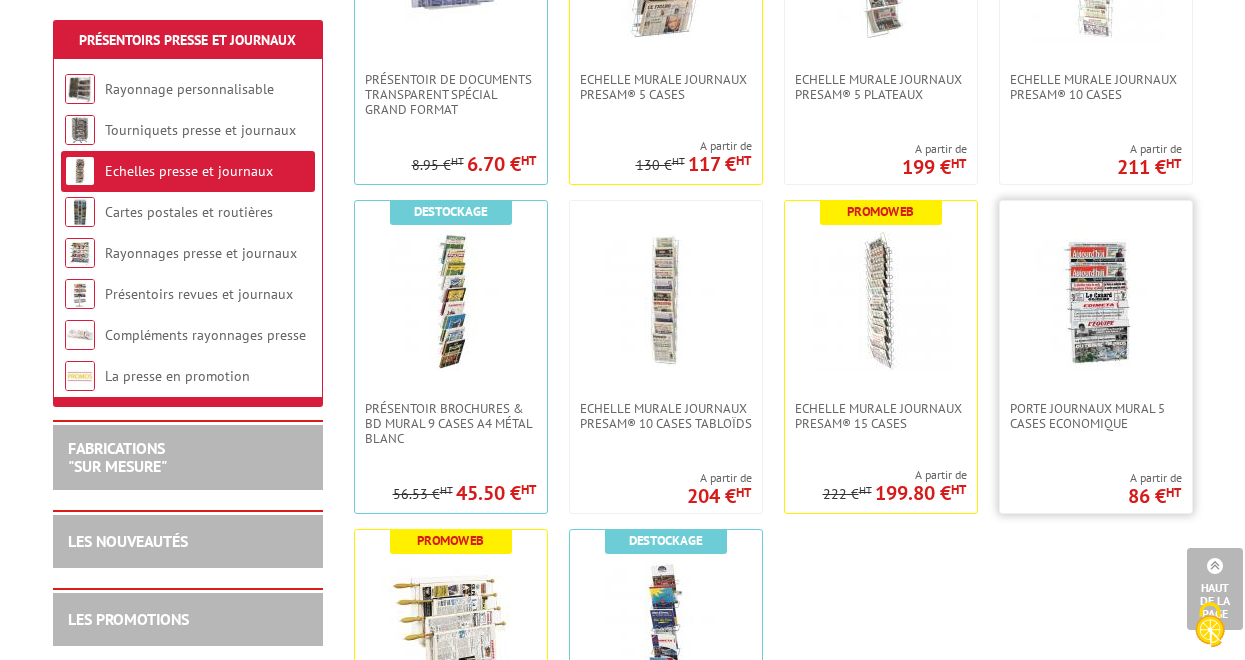 click at bounding box center [1096, 301] 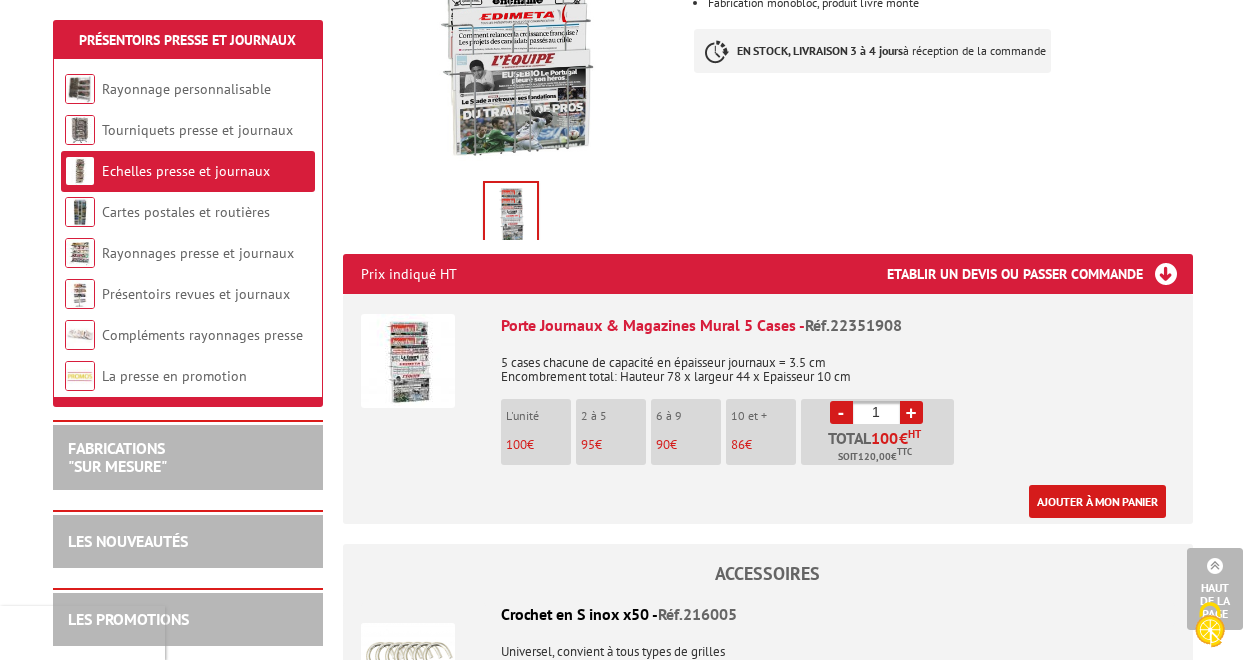 scroll, scrollTop: 500, scrollLeft: 0, axis: vertical 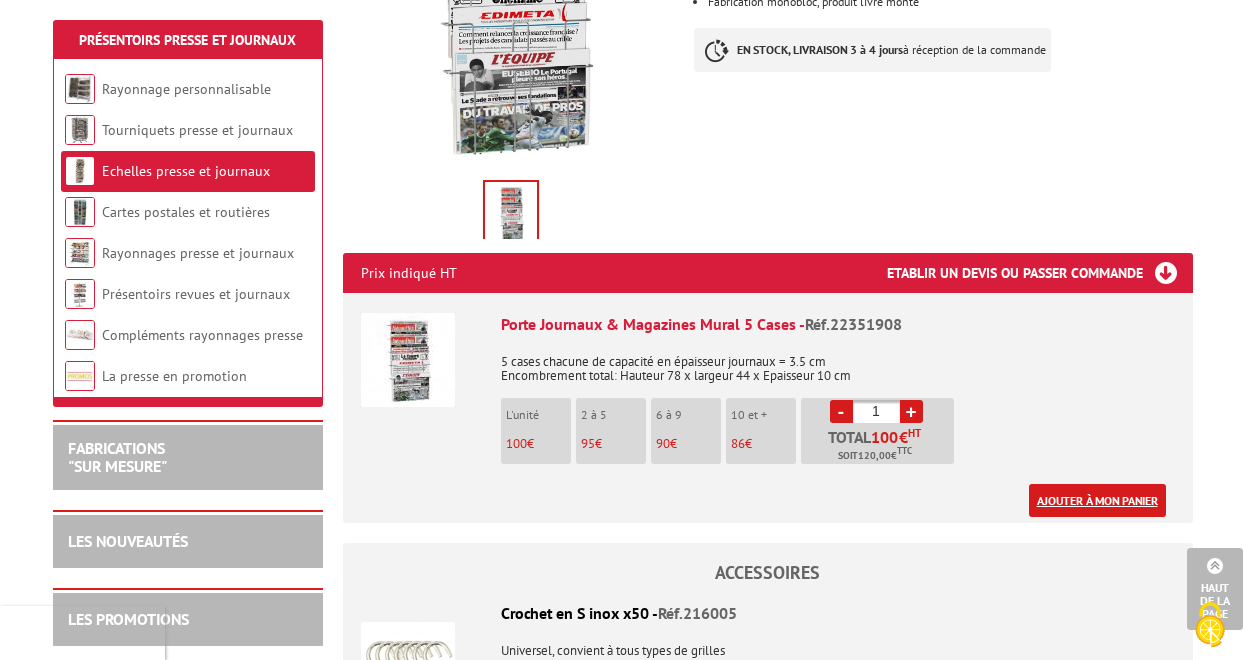 click on "Ajouter à mon panier" at bounding box center (1097, 500) 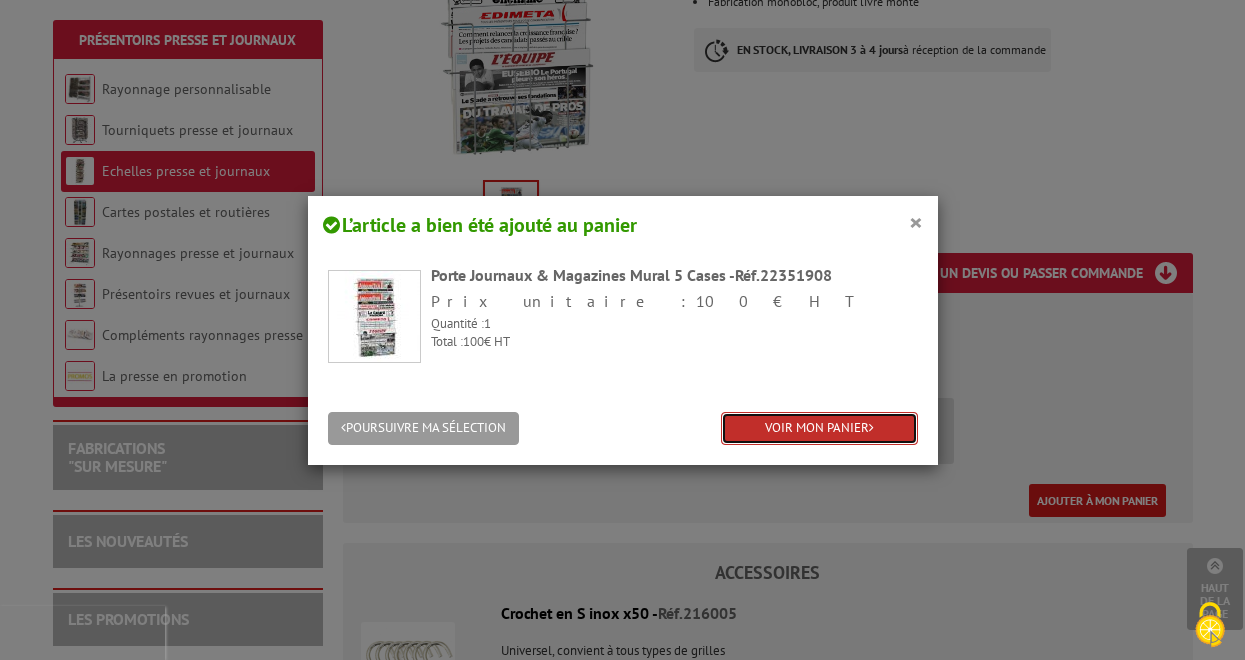click on "VOIR MON PANIER" at bounding box center (819, 428) 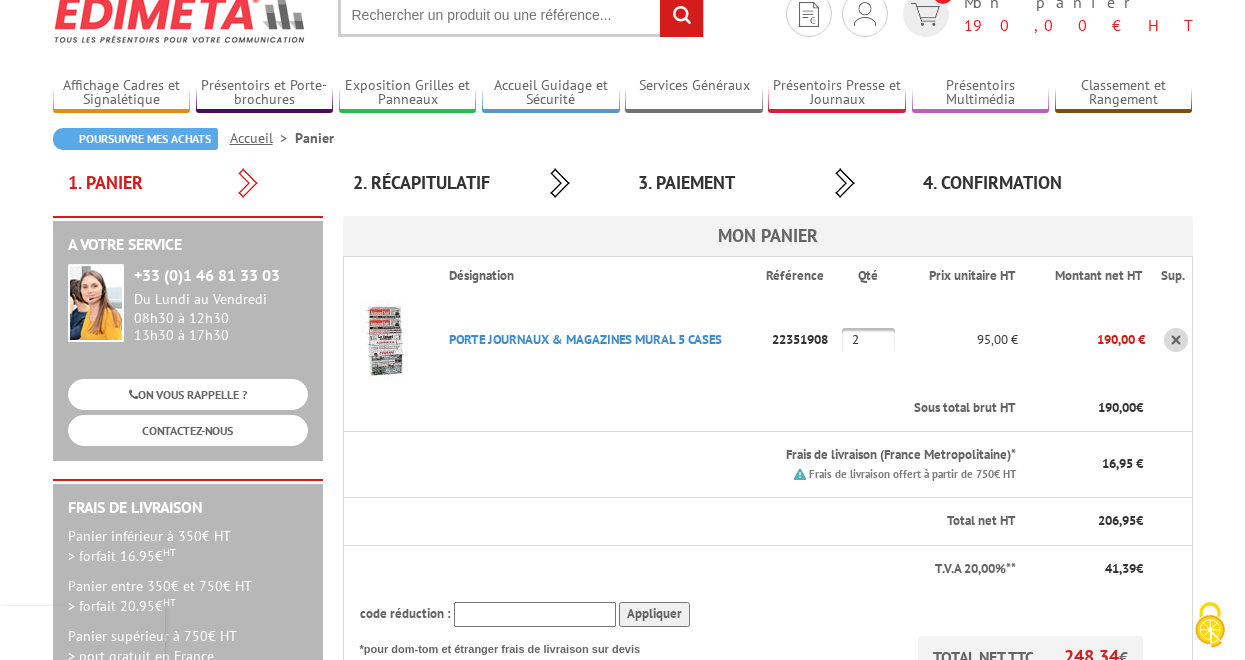 scroll, scrollTop: 79, scrollLeft: 0, axis: vertical 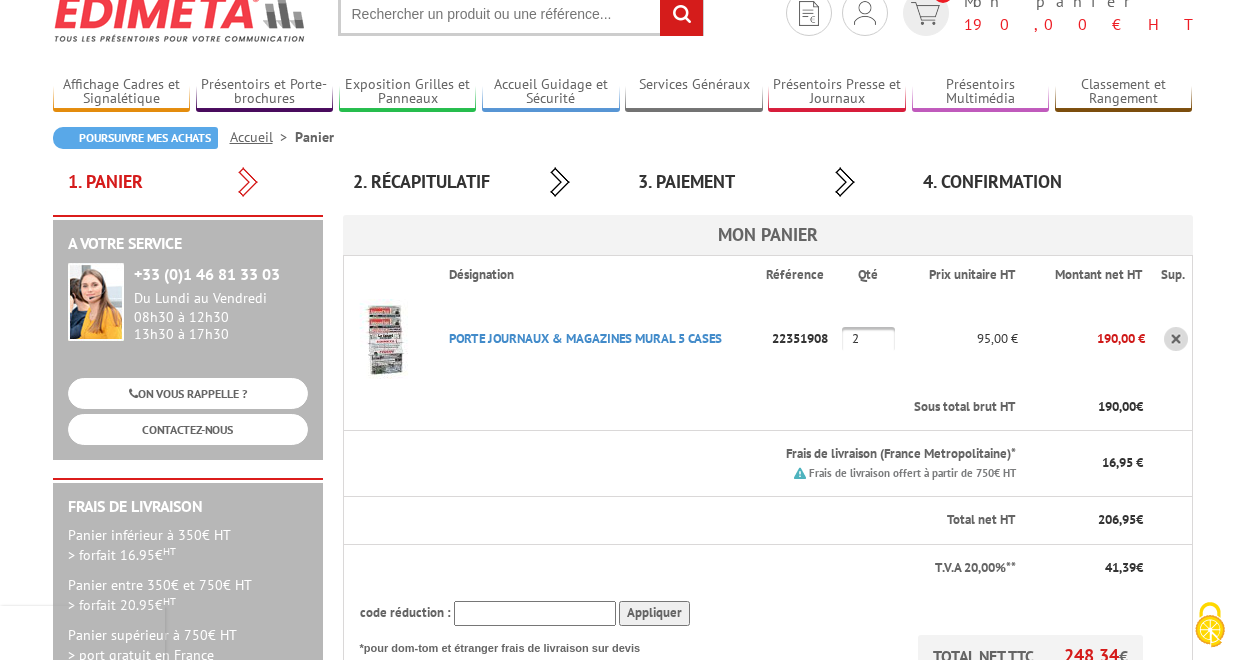 click at bounding box center [1176, 339] 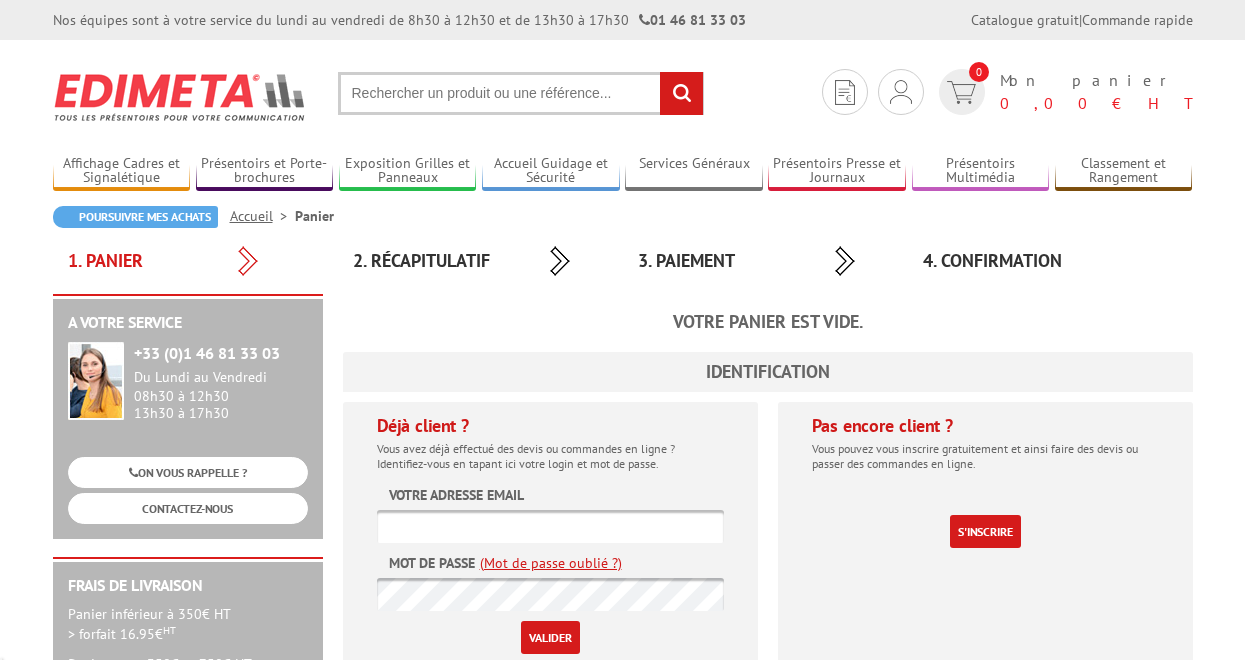 scroll, scrollTop: 0, scrollLeft: 0, axis: both 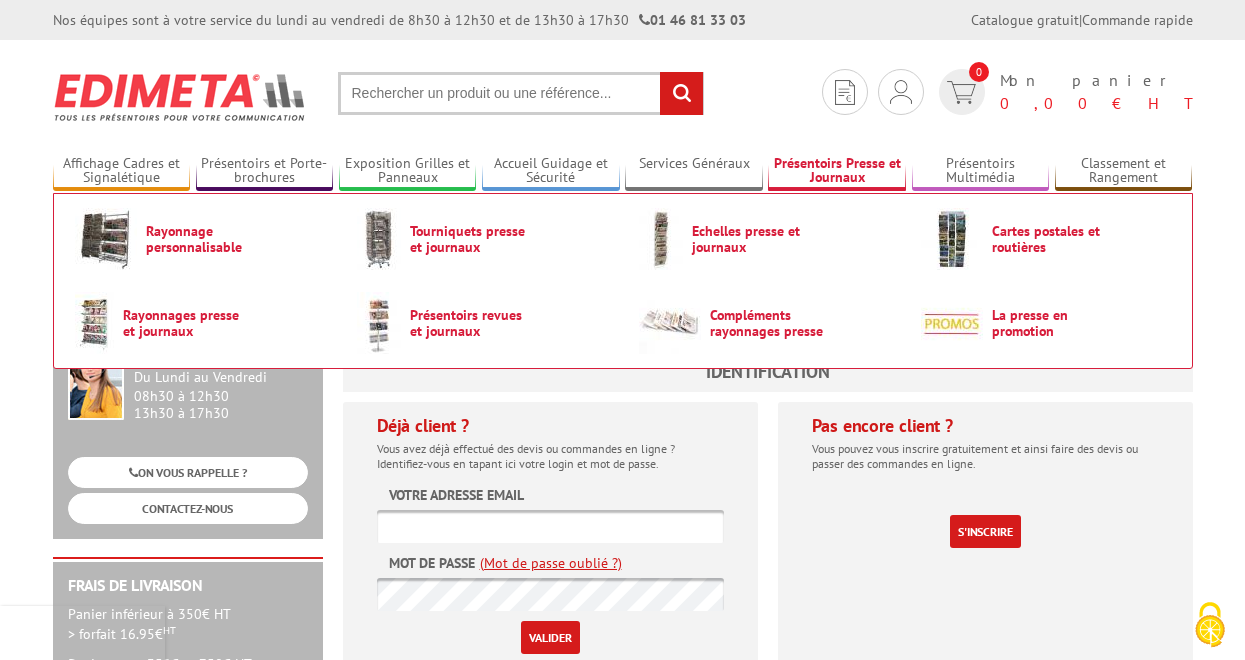 click on "Présentoirs Presse et Journaux" at bounding box center [837, 171] 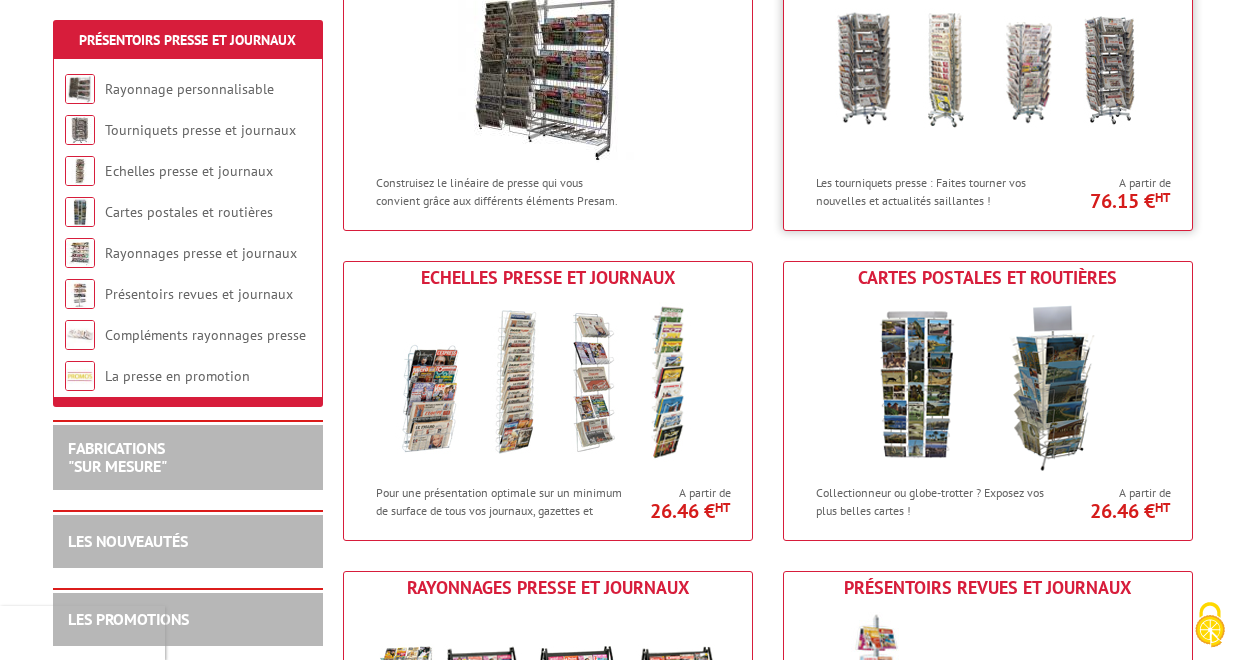 scroll, scrollTop: 384, scrollLeft: 0, axis: vertical 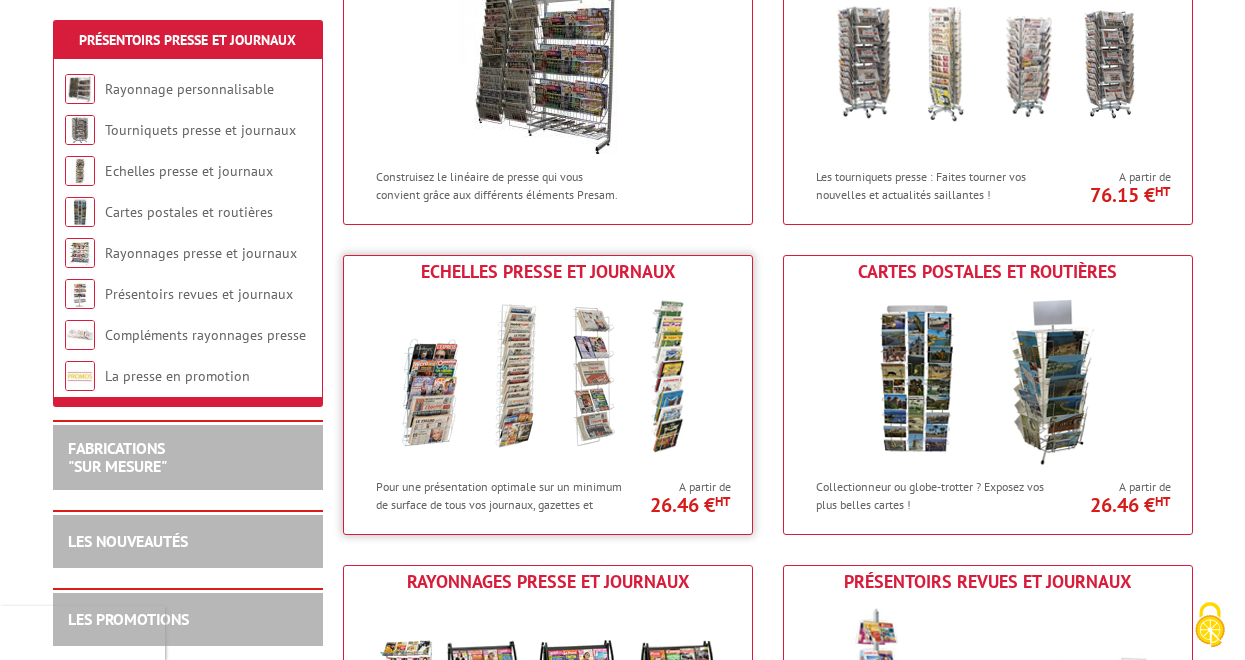click on "Echelles presse et journaux" at bounding box center (548, 272) 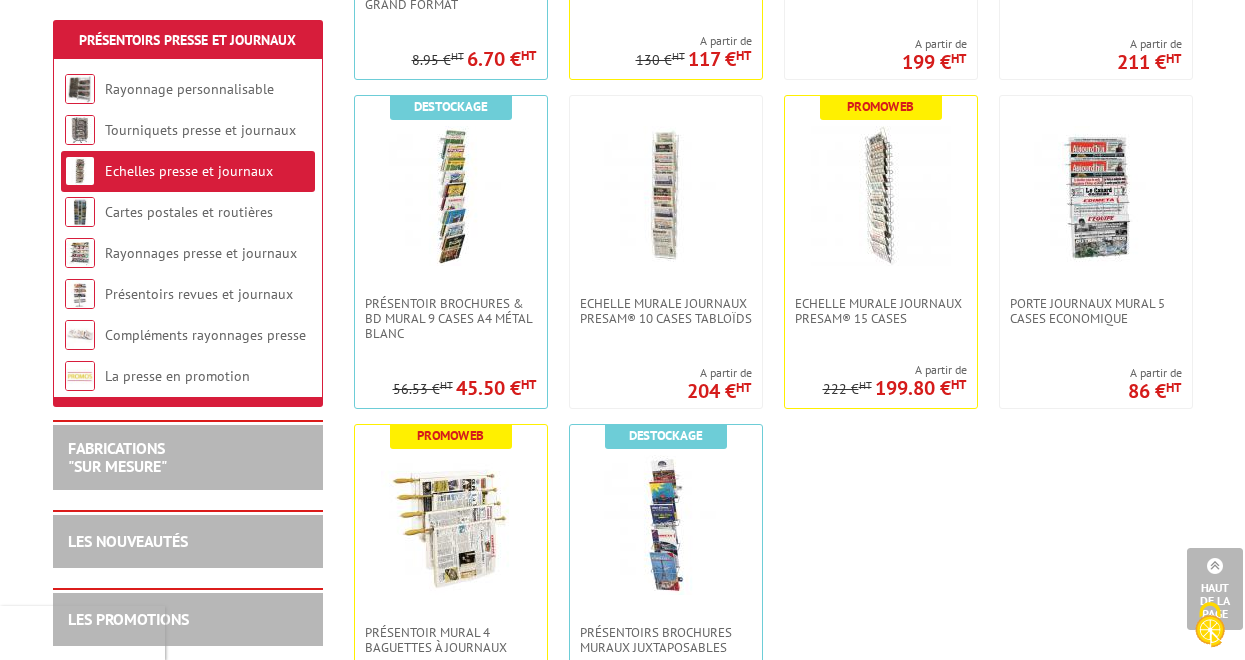 scroll, scrollTop: 692, scrollLeft: 0, axis: vertical 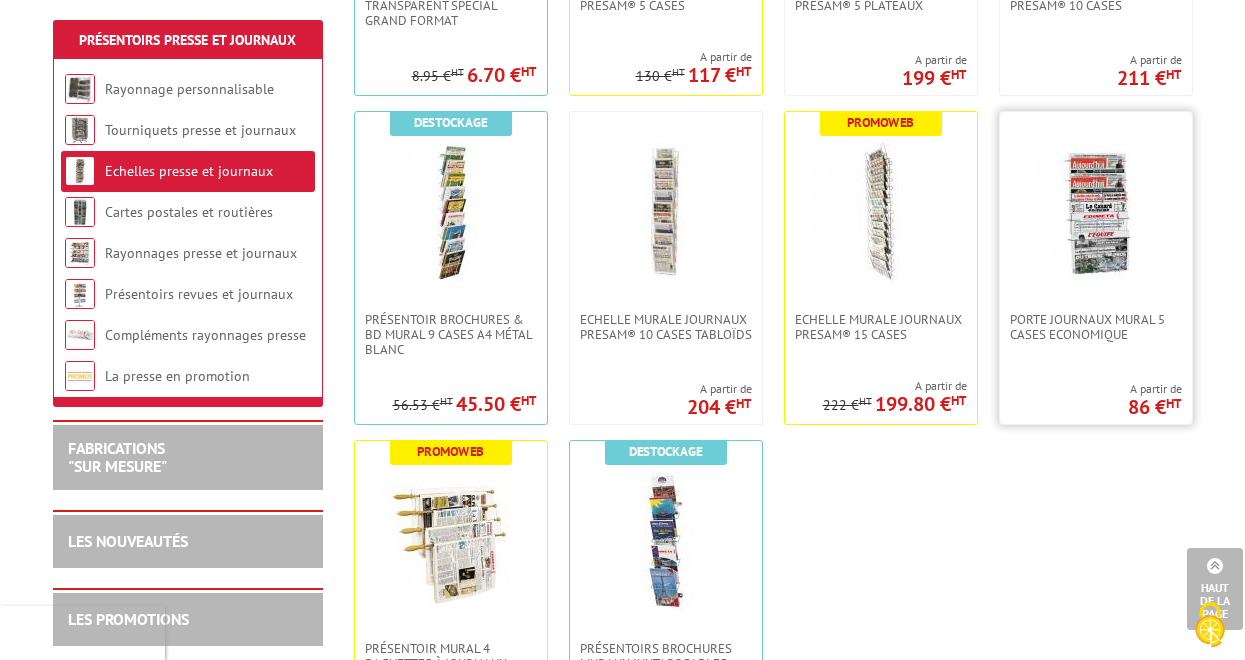 click at bounding box center [1096, 212] 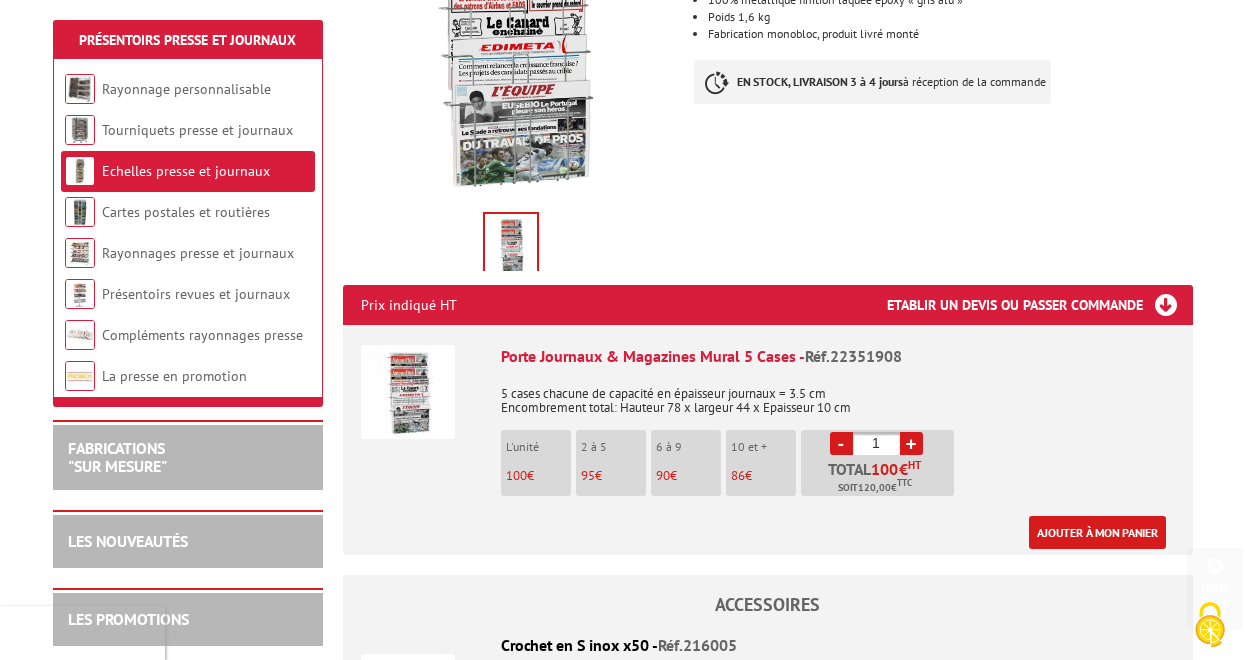 scroll, scrollTop: 519, scrollLeft: 0, axis: vertical 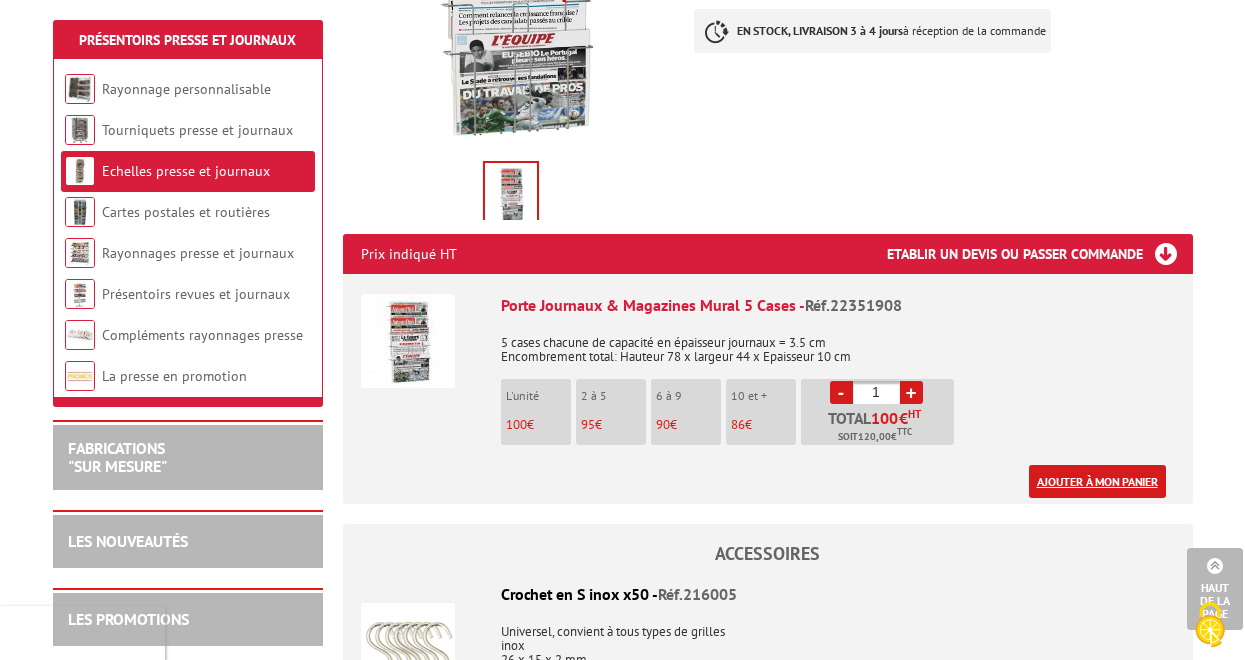 click on "Ajouter à mon panier" at bounding box center (1097, 481) 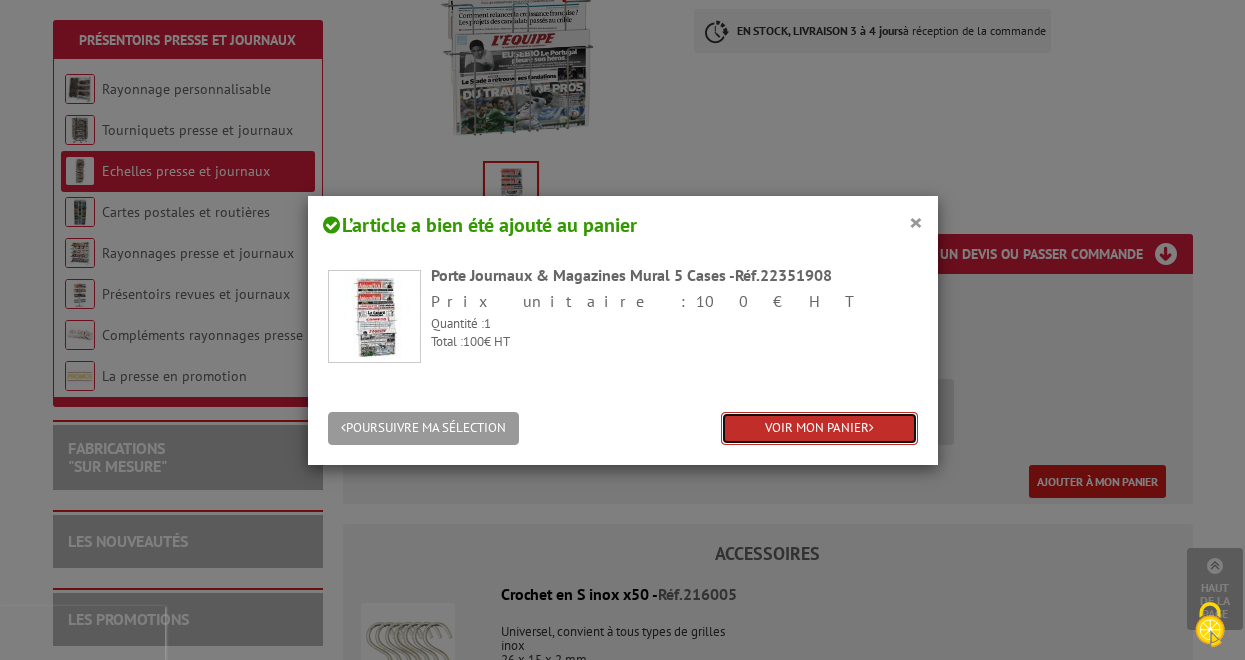 click on "VOIR MON PANIER" at bounding box center [819, 428] 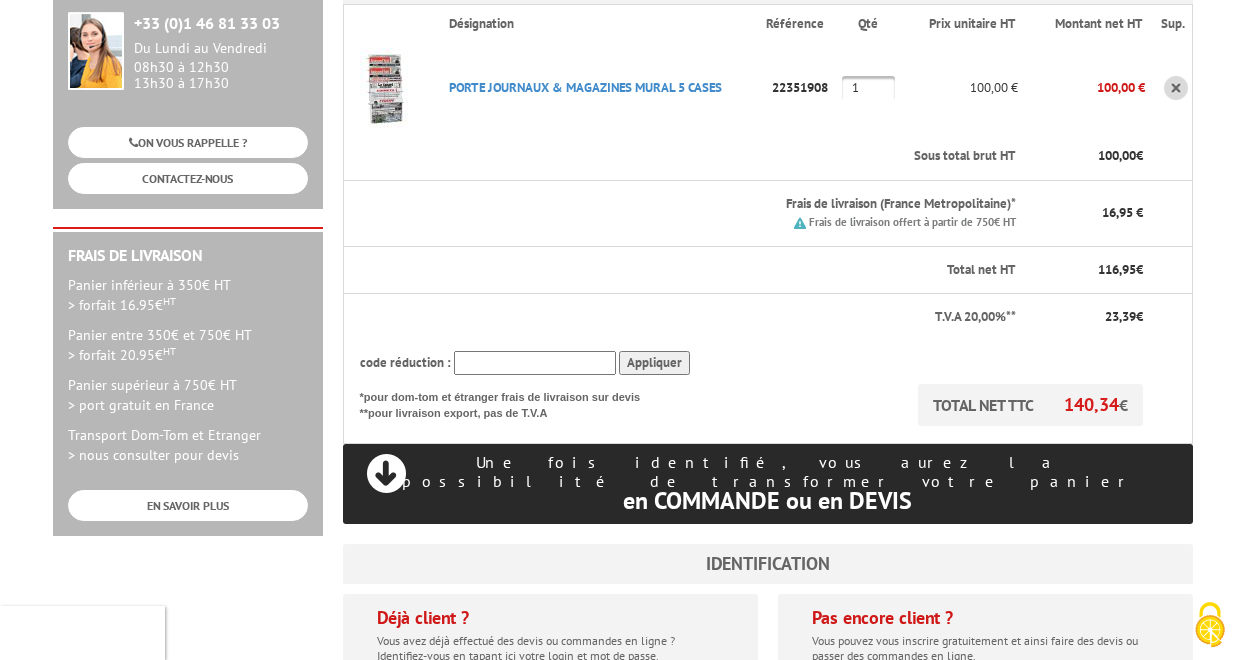 scroll, scrollTop: 518, scrollLeft: 0, axis: vertical 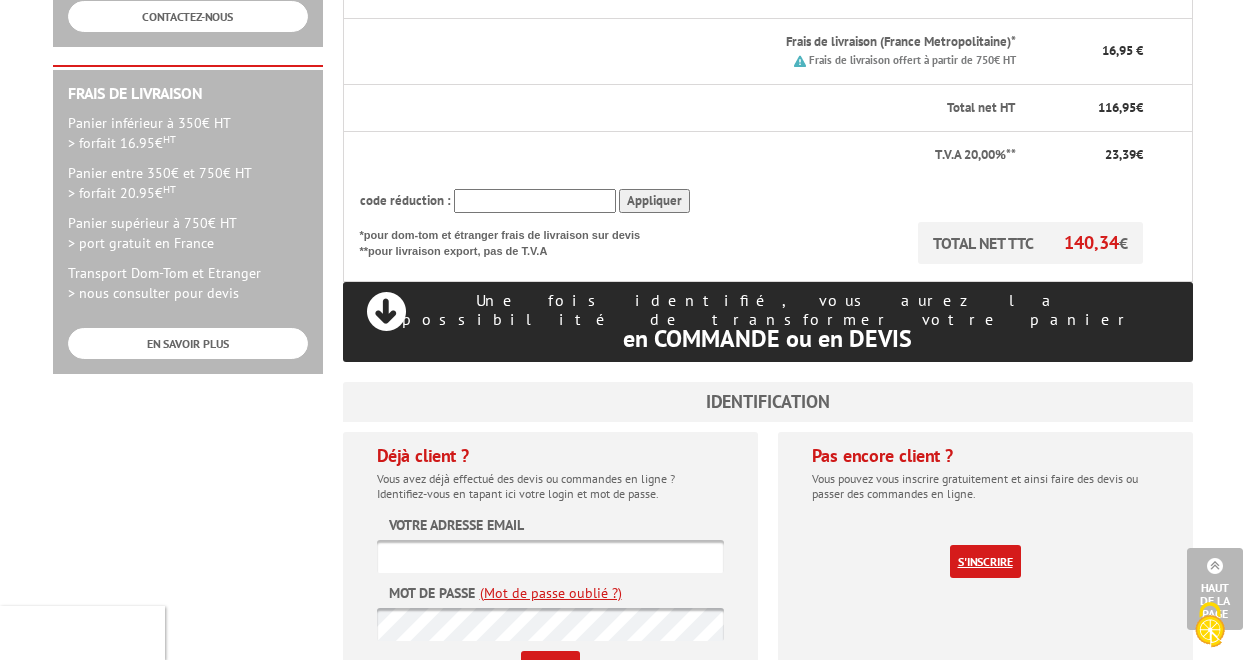 click on "S'inscrire" at bounding box center [985, 561] 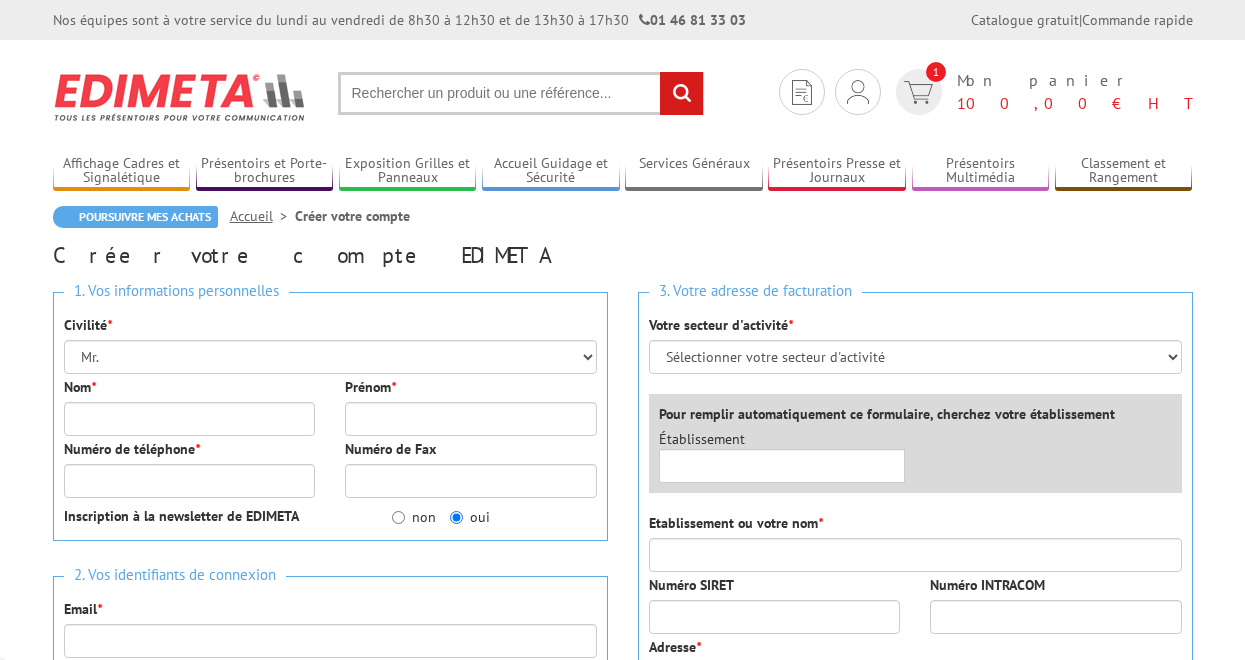 scroll, scrollTop: 0, scrollLeft: 0, axis: both 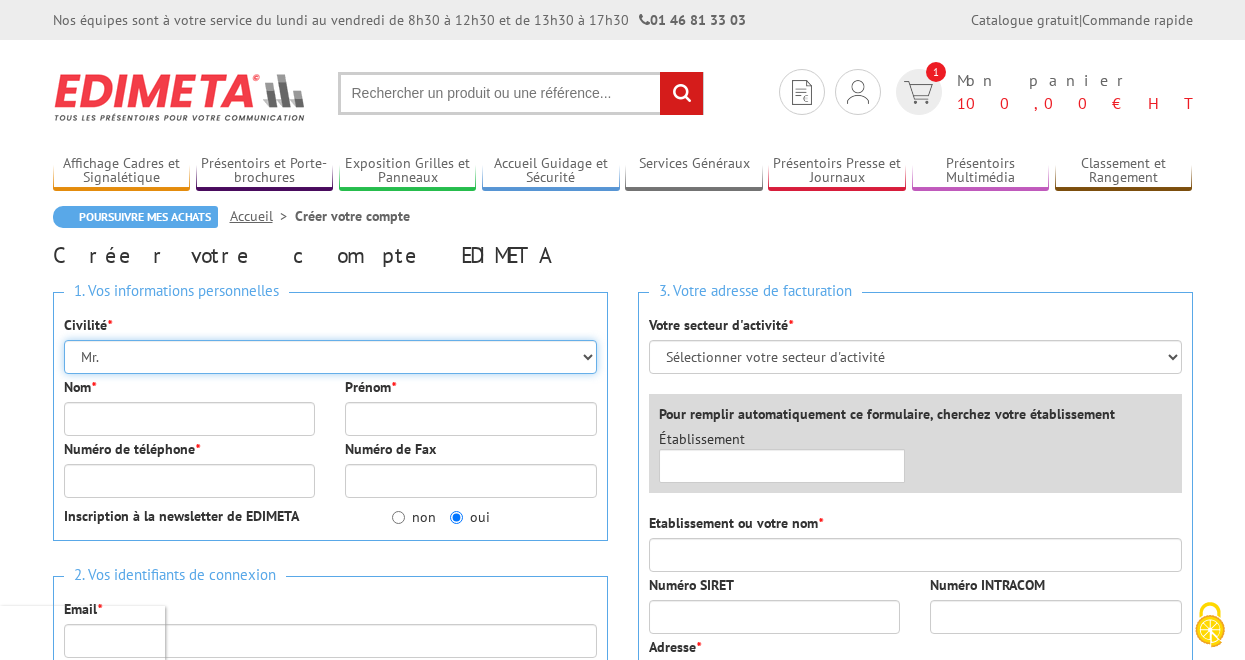 click on "Mr.
Mme.
Mlle." at bounding box center (330, 357) 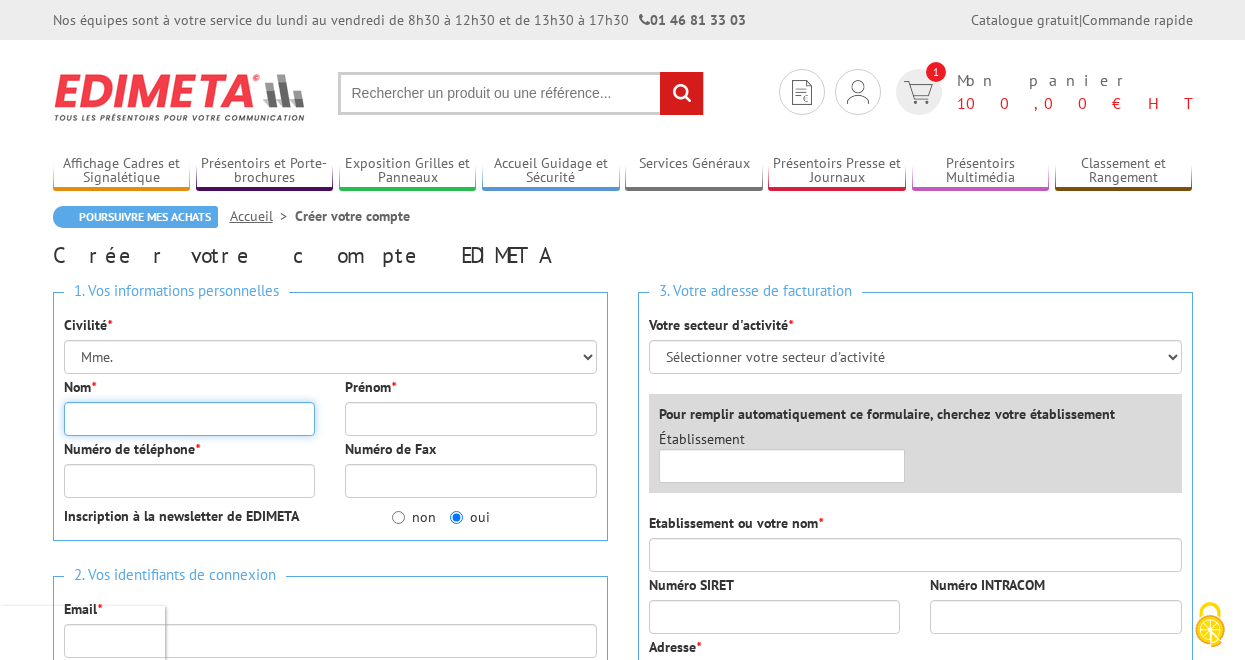 click on "Nom  *" at bounding box center (190, 419) 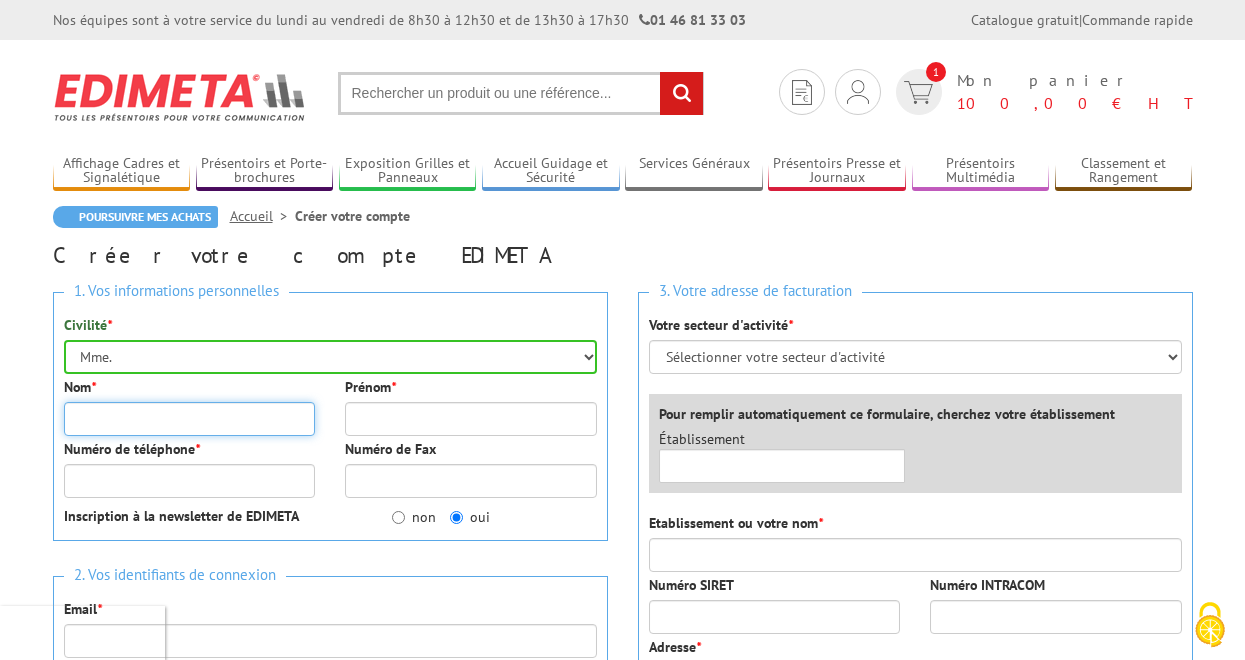 type on "Reversat" 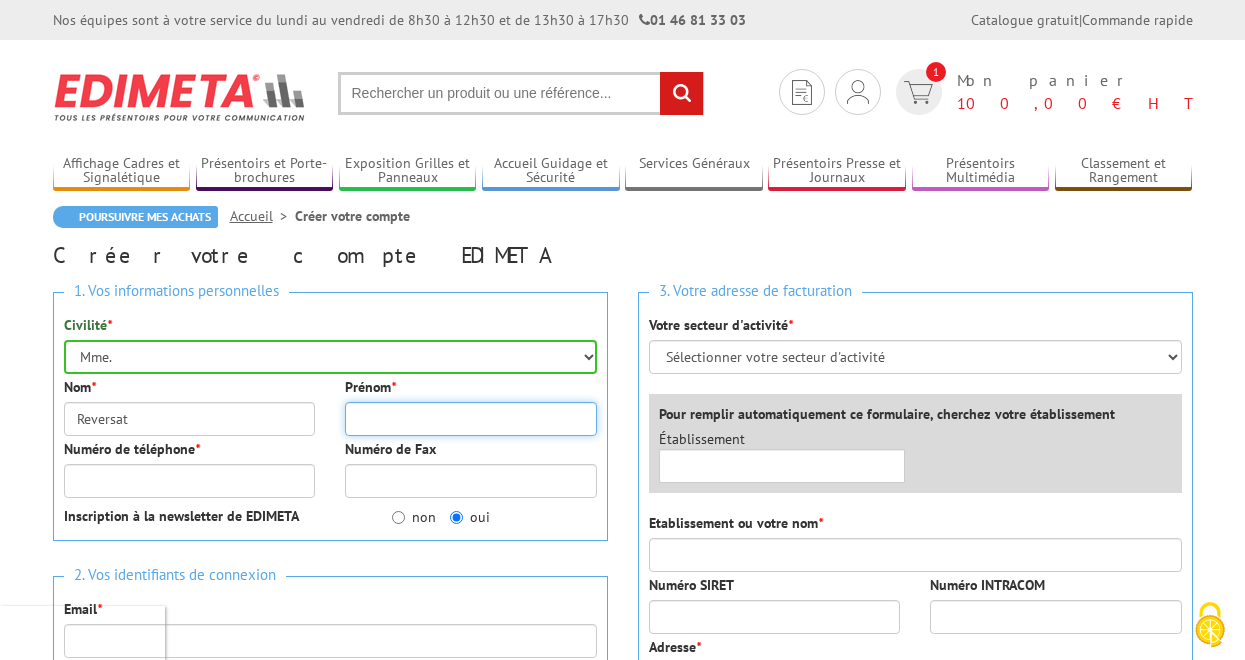 type on "Melanie" 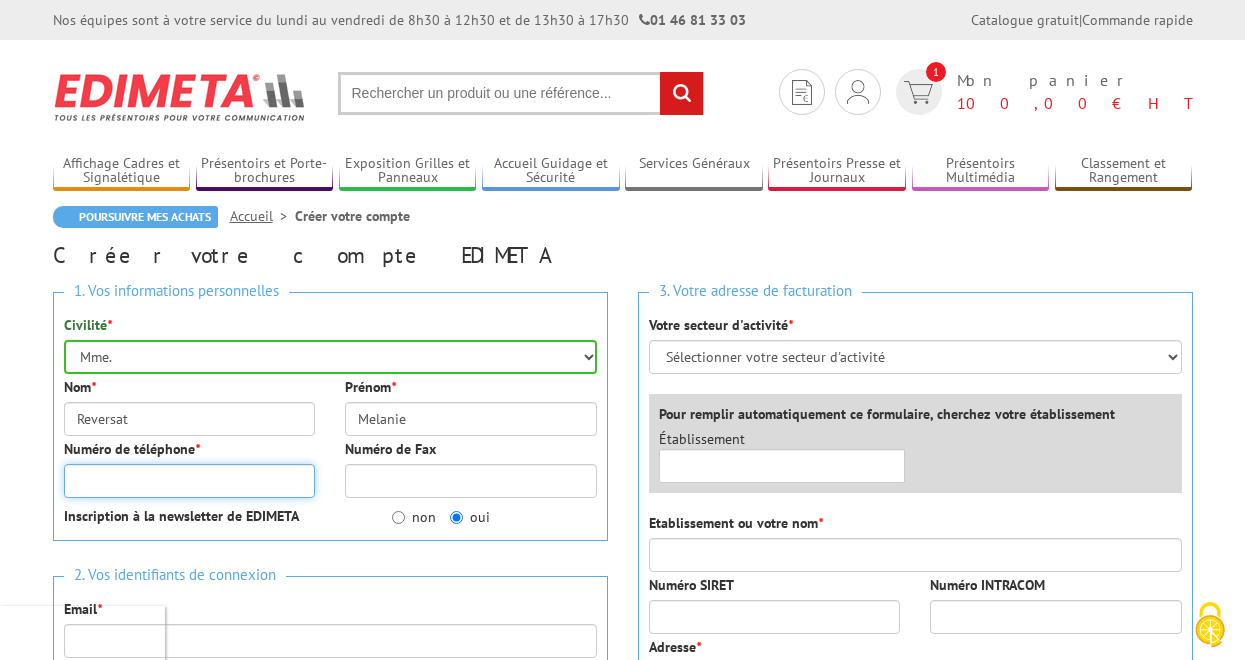 type on "0682652533" 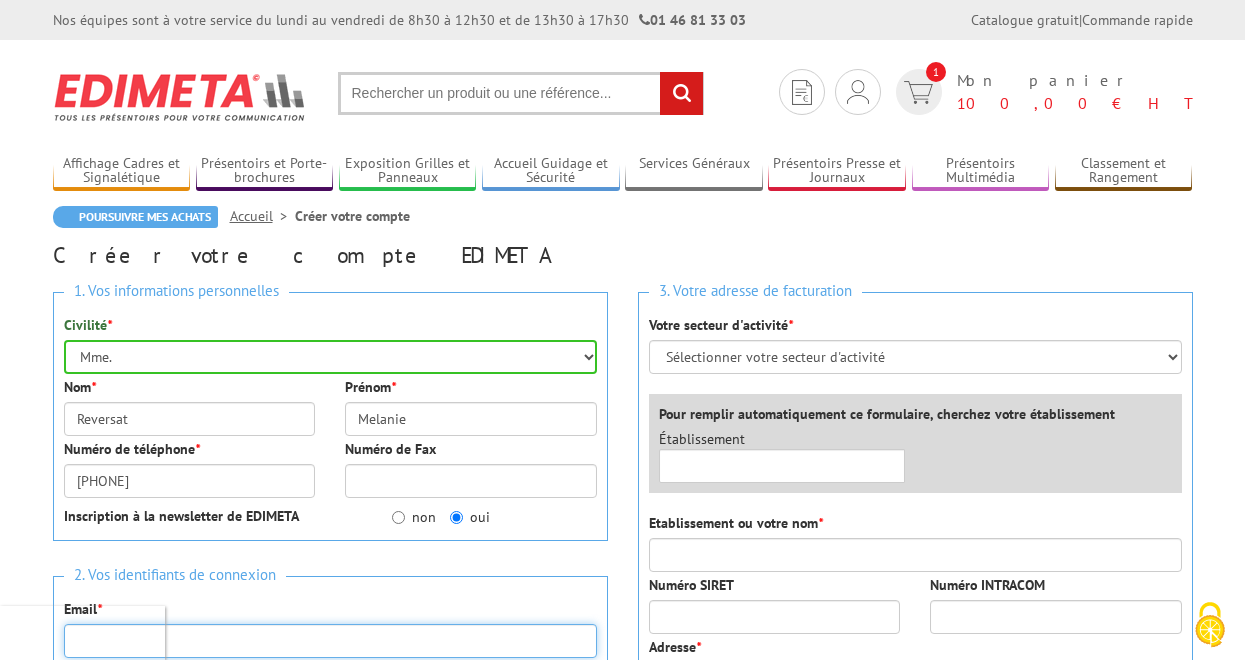 type on "mdebasc@hotmail.com" 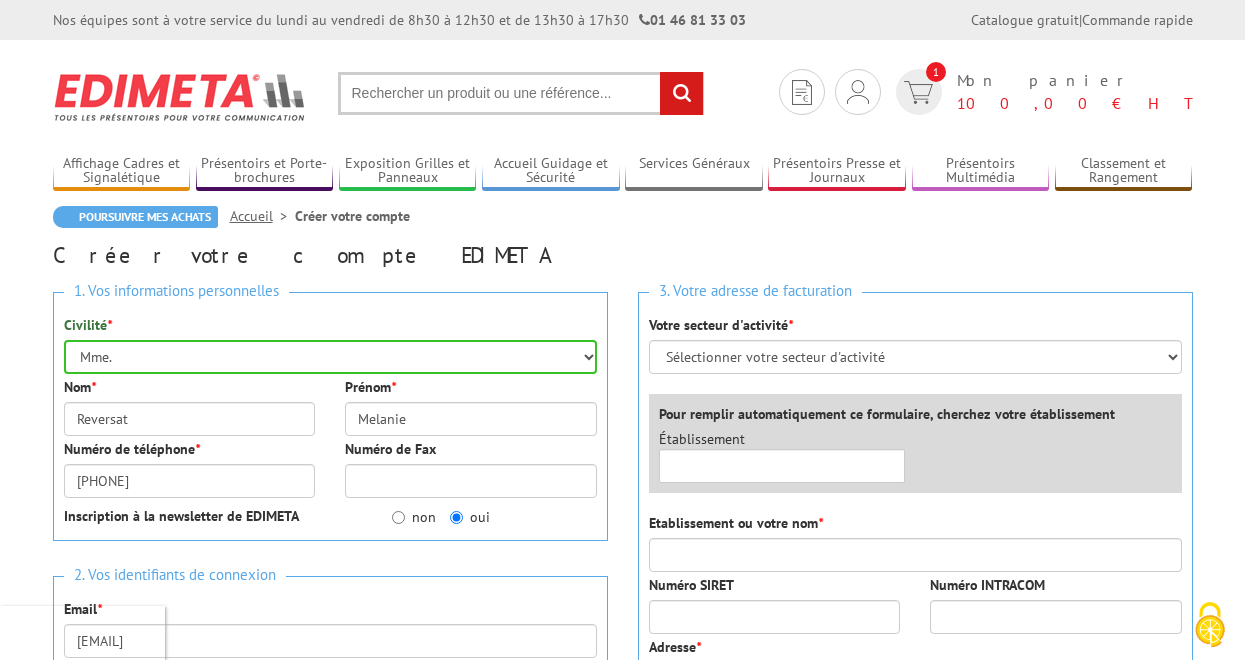 type on "17 Rue Du Square" 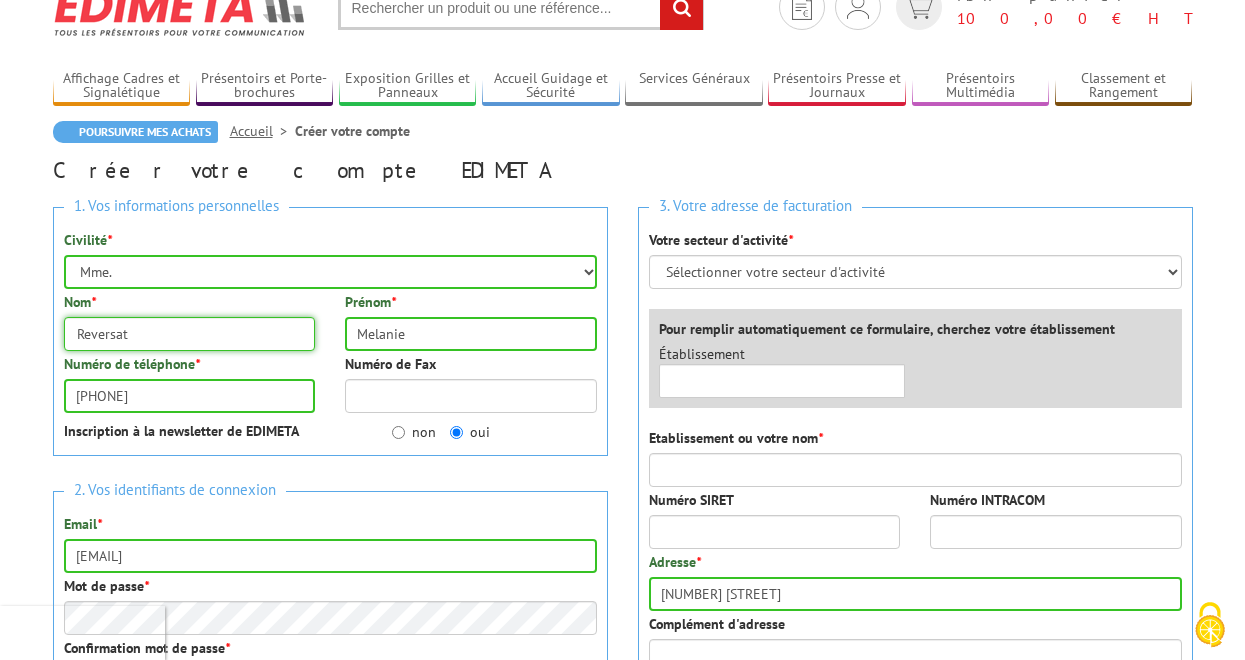 scroll, scrollTop: 86, scrollLeft: 0, axis: vertical 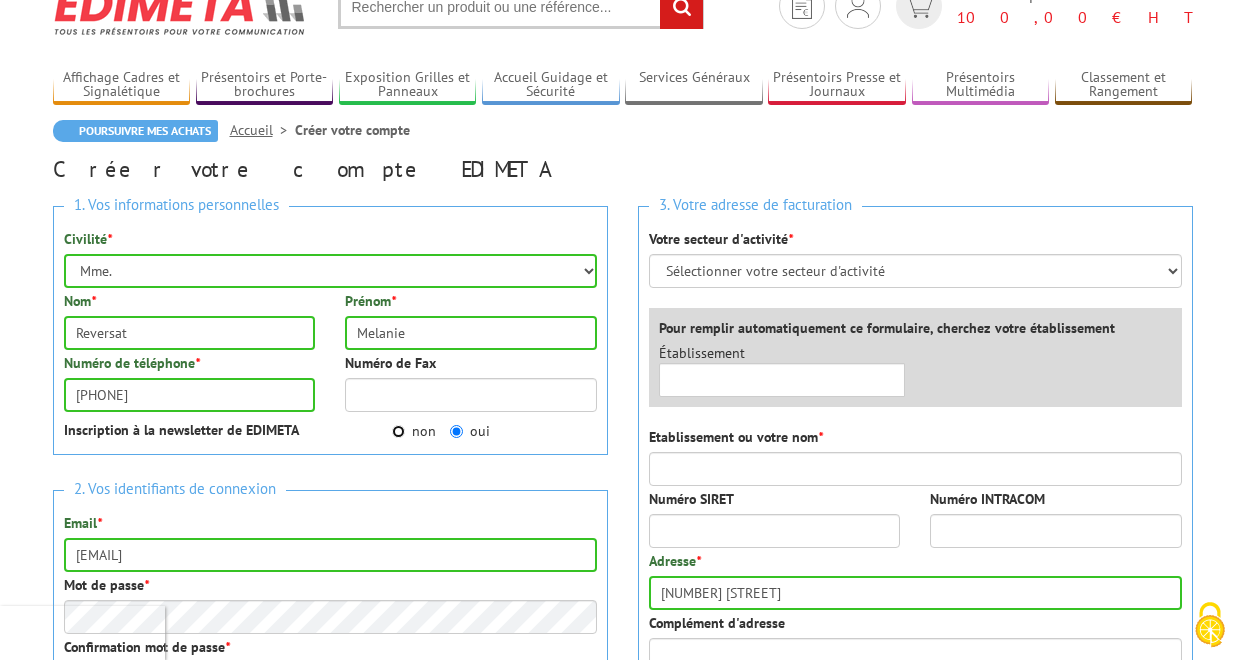 click on "non" at bounding box center (398, 431) 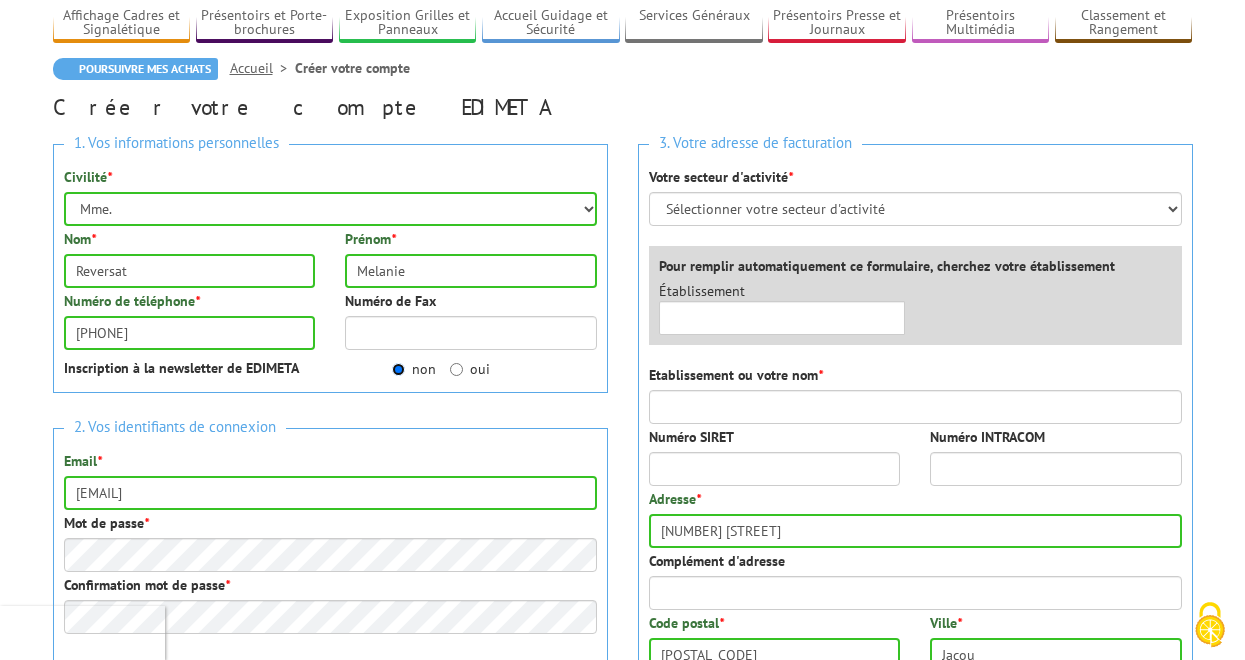scroll, scrollTop: 150, scrollLeft: 0, axis: vertical 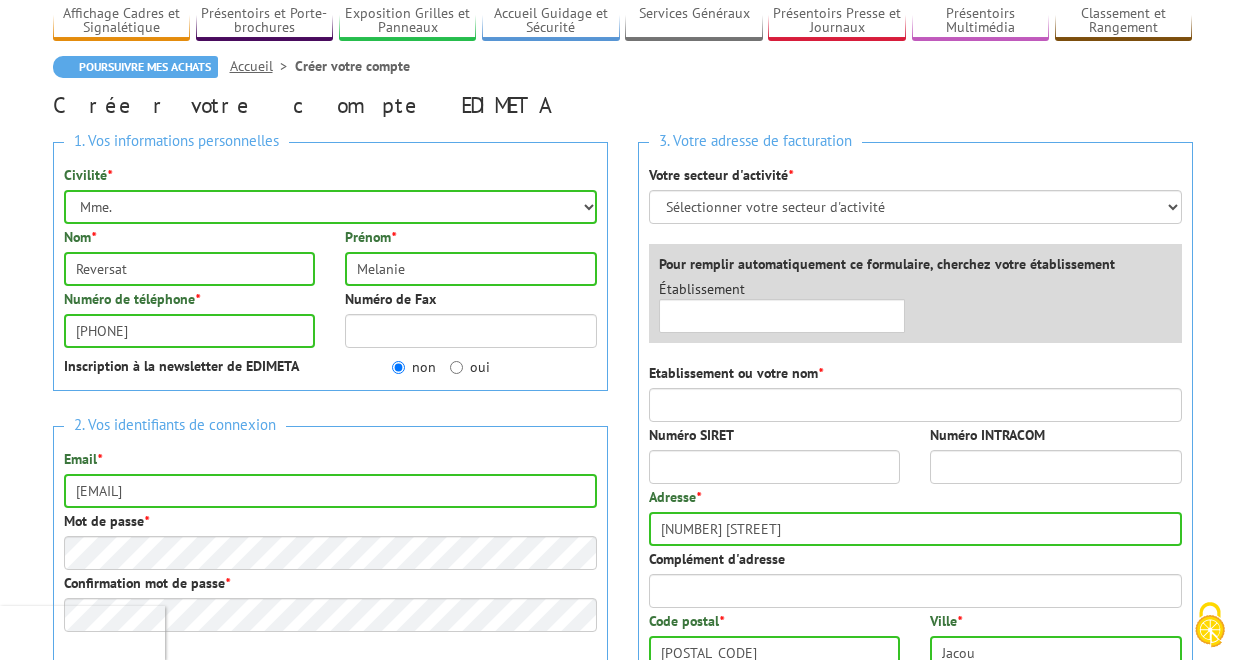 click on "2. Vos identifiants de connexion
Email  *
mdebasc@hotmail.com
Mot de passe *
Confirmation mot de passe
*
NOTA : votre identifiant est votre adresse email.
Dès validation de cette page, une copie de votre Identifiant & Mot de passe vous
sera envoyée par email." at bounding box center (330, 581) 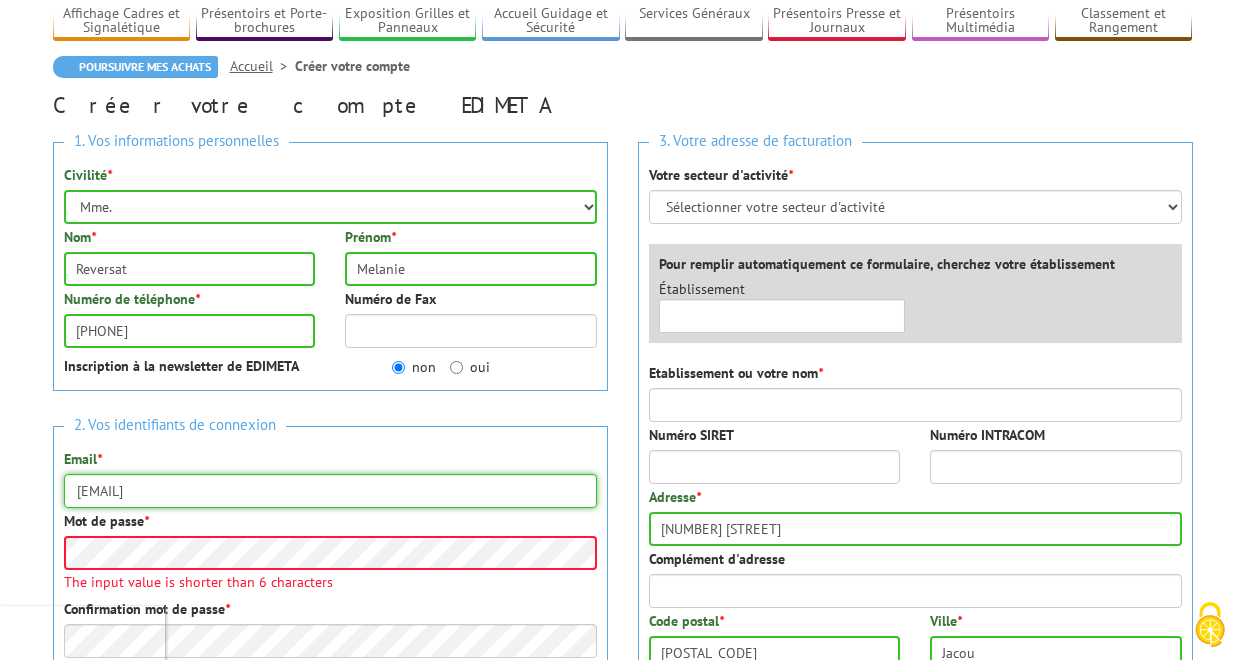 drag, startPoint x: 144, startPoint y: 491, endPoint x: 265, endPoint y: 491, distance: 121 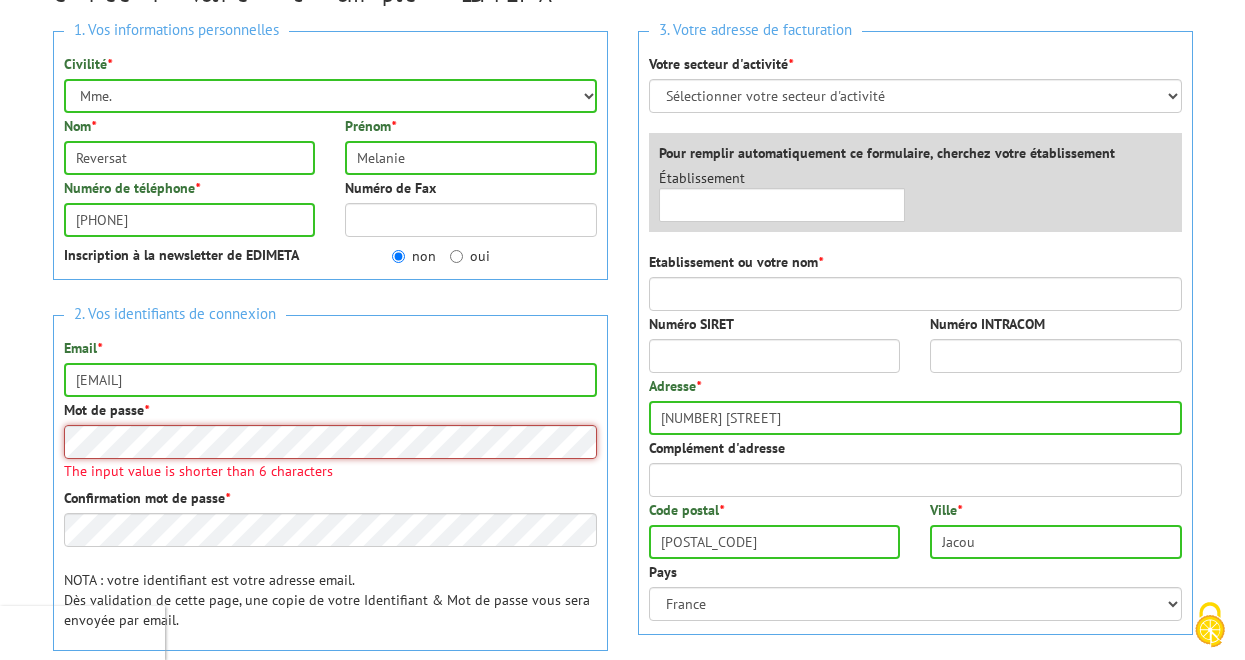 scroll, scrollTop: 292, scrollLeft: 0, axis: vertical 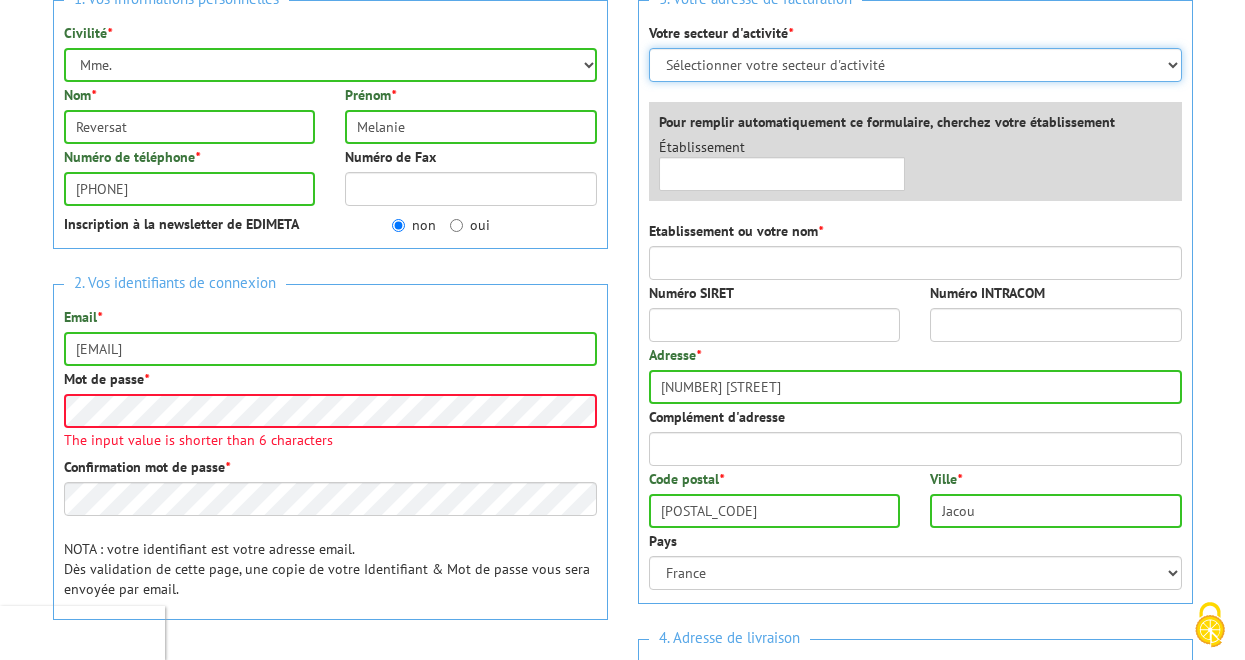 click on "Sélectionner votre secteur d'activité
Administrations et collectivités
Magasins et commerces
Entreprises du secteur privé
Comités d'entreprises" at bounding box center (915, 65) 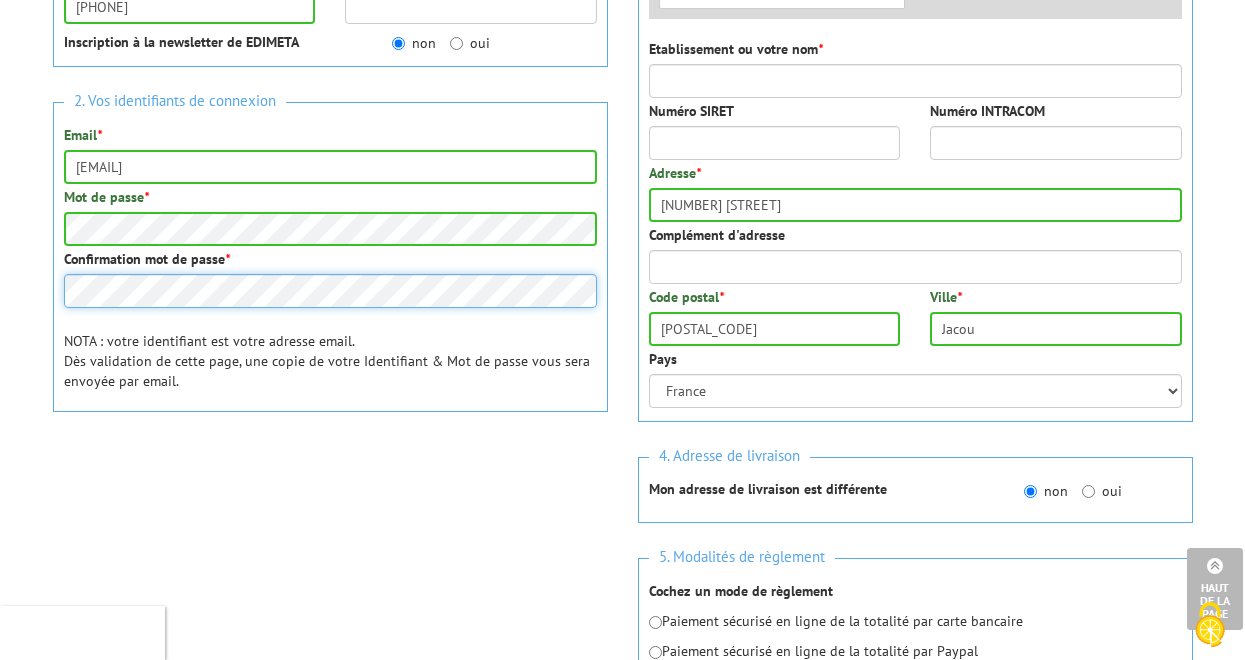 scroll, scrollTop: 484, scrollLeft: 0, axis: vertical 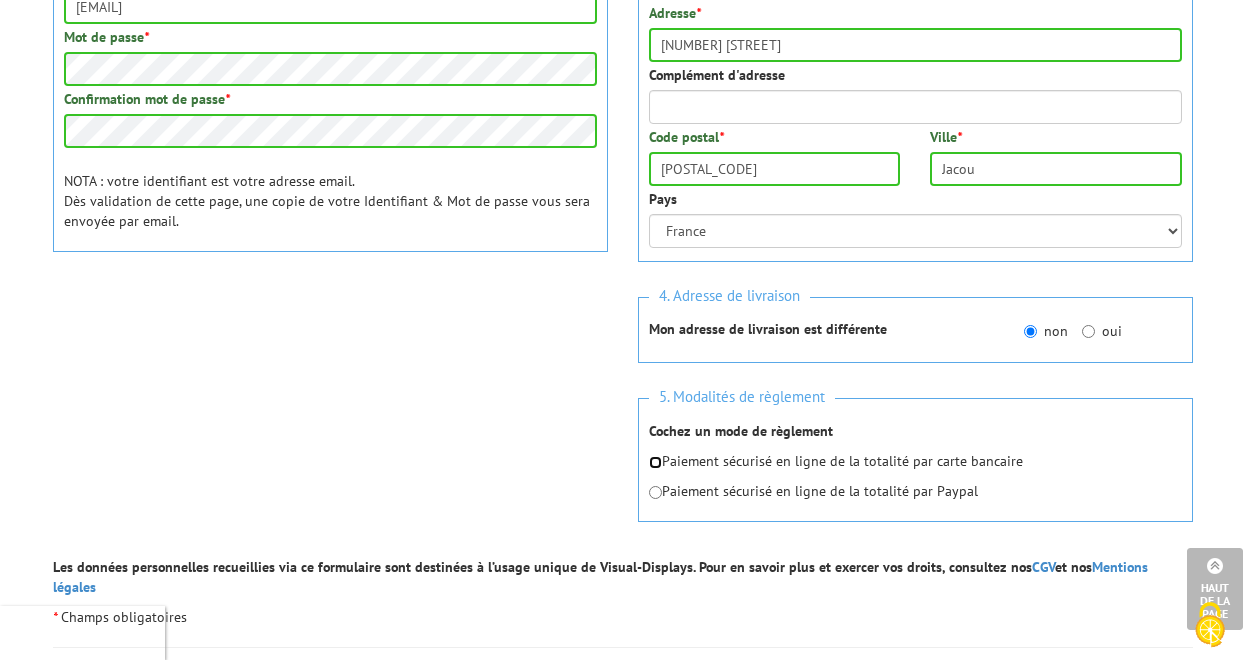 click at bounding box center [655, 462] 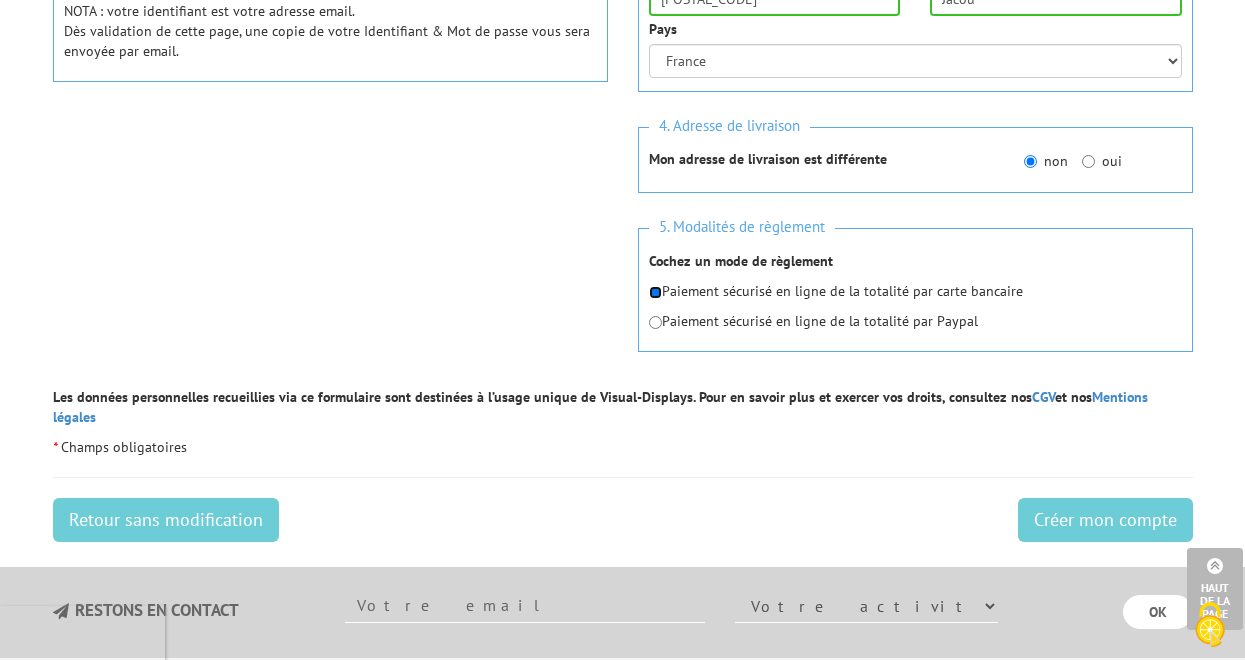 scroll, scrollTop: 849, scrollLeft: 0, axis: vertical 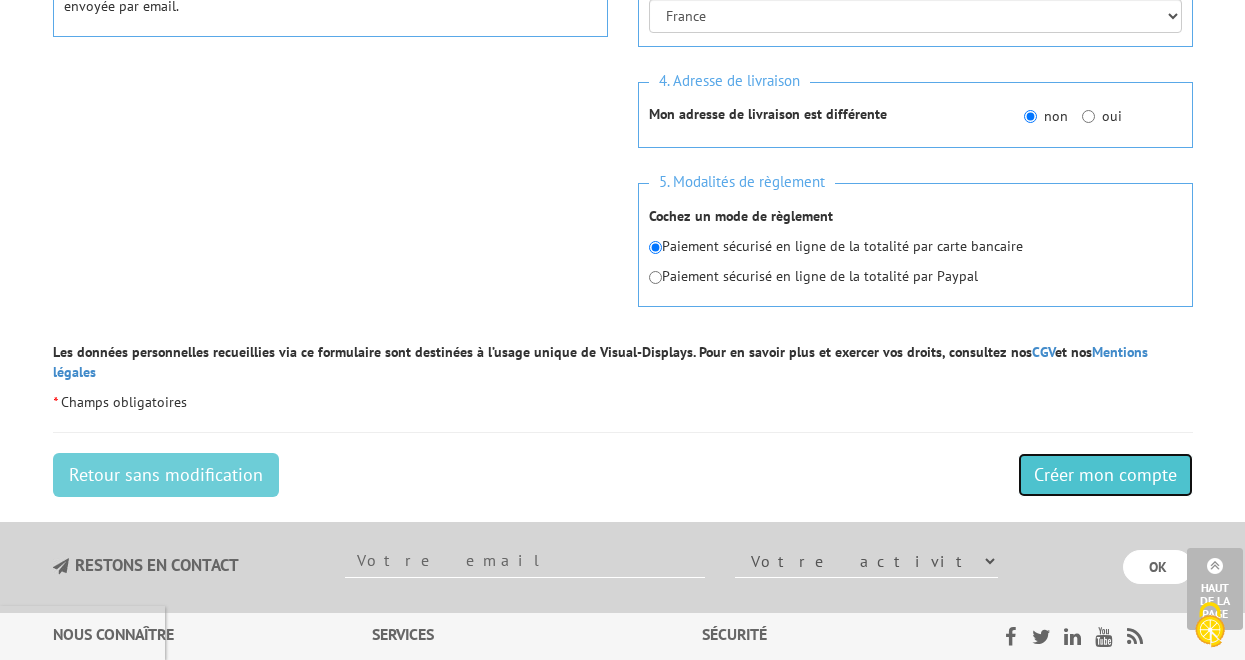click on "Créer mon compte" at bounding box center [1105, 475] 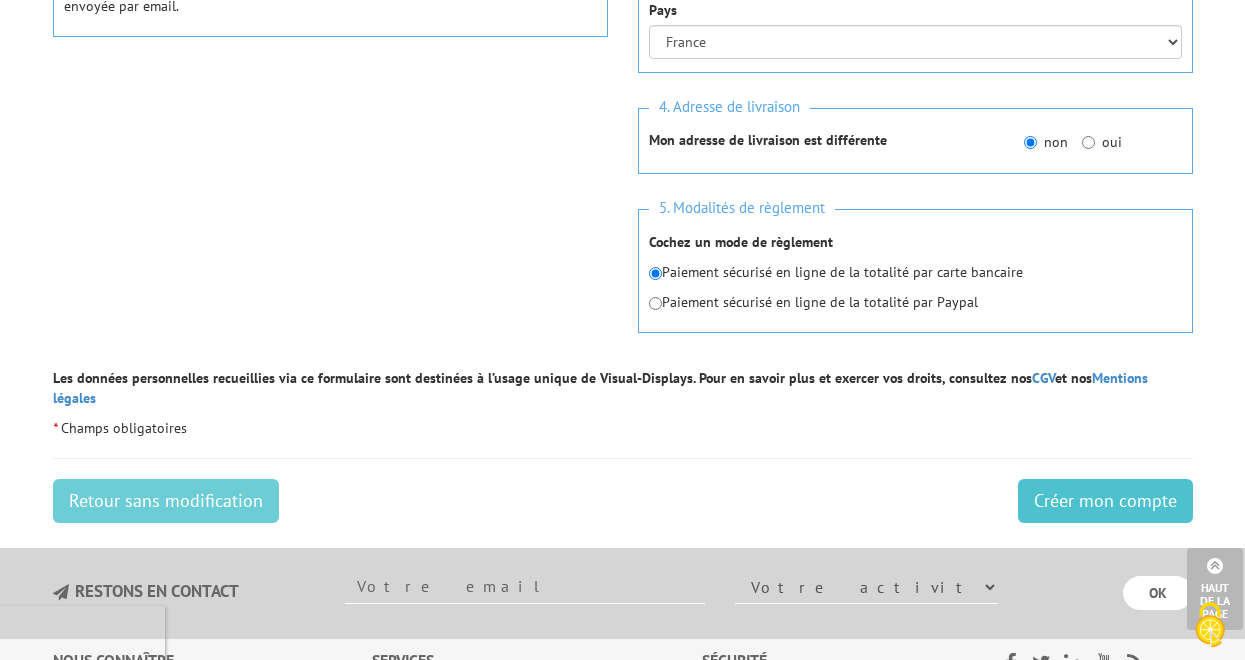 scroll, scrollTop: 257, scrollLeft: 0, axis: vertical 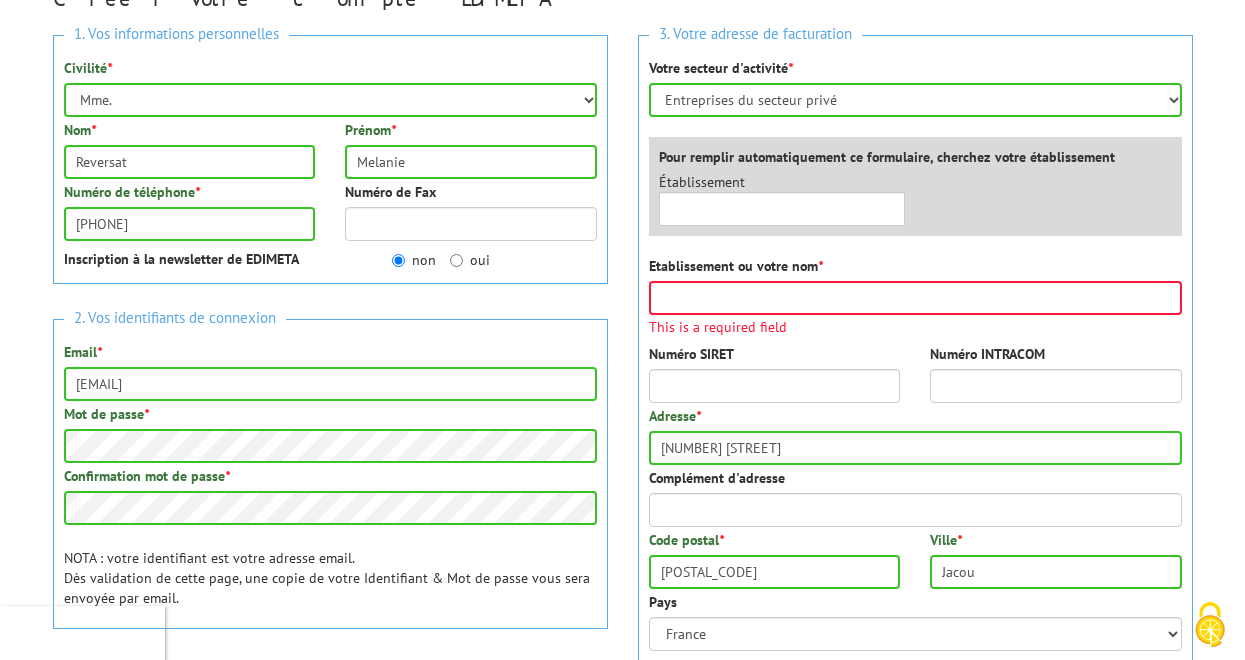 click on "3. Votre adresse de facturation
Votre secteur d'activité  *
Sélectionner votre secteur d'activité
Administrations et collectivités
Magasins et commerces
Entreprises du secteur privé
Comités d'entreprises
Pour remplir automatiquement ce
formulaire, cherchez votre établissement
Établissement
×
*" at bounding box center [330, 159] 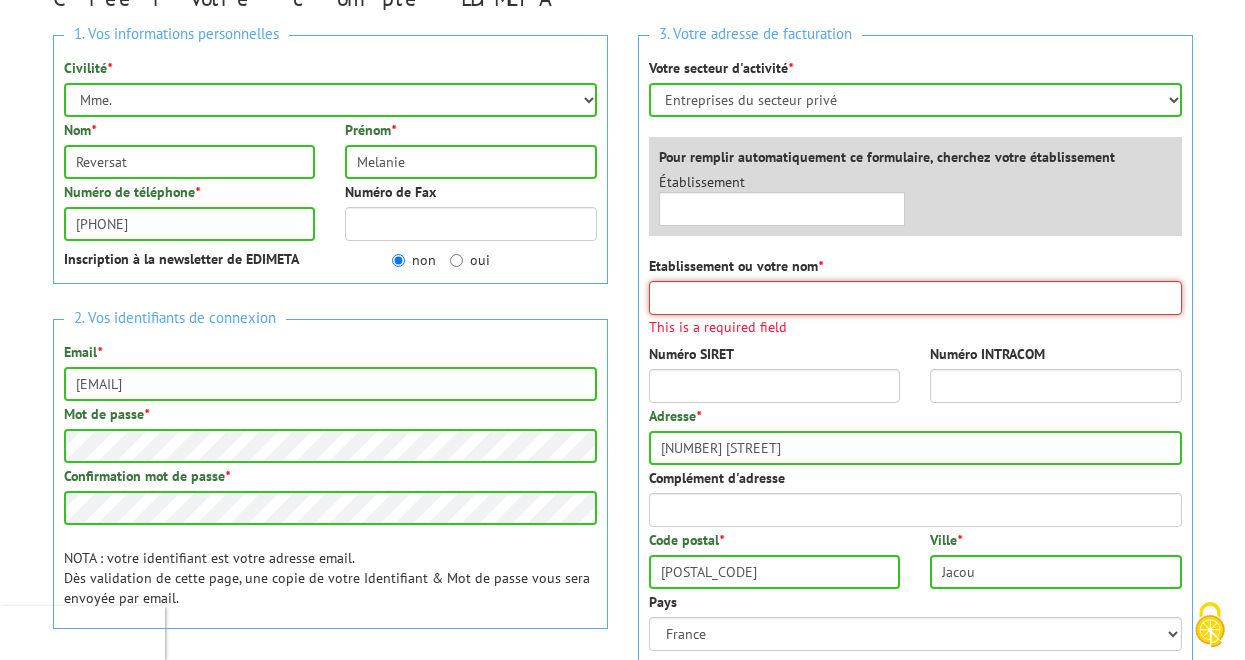 click on "Etablissement ou votre nom  *" at bounding box center [915, 298] 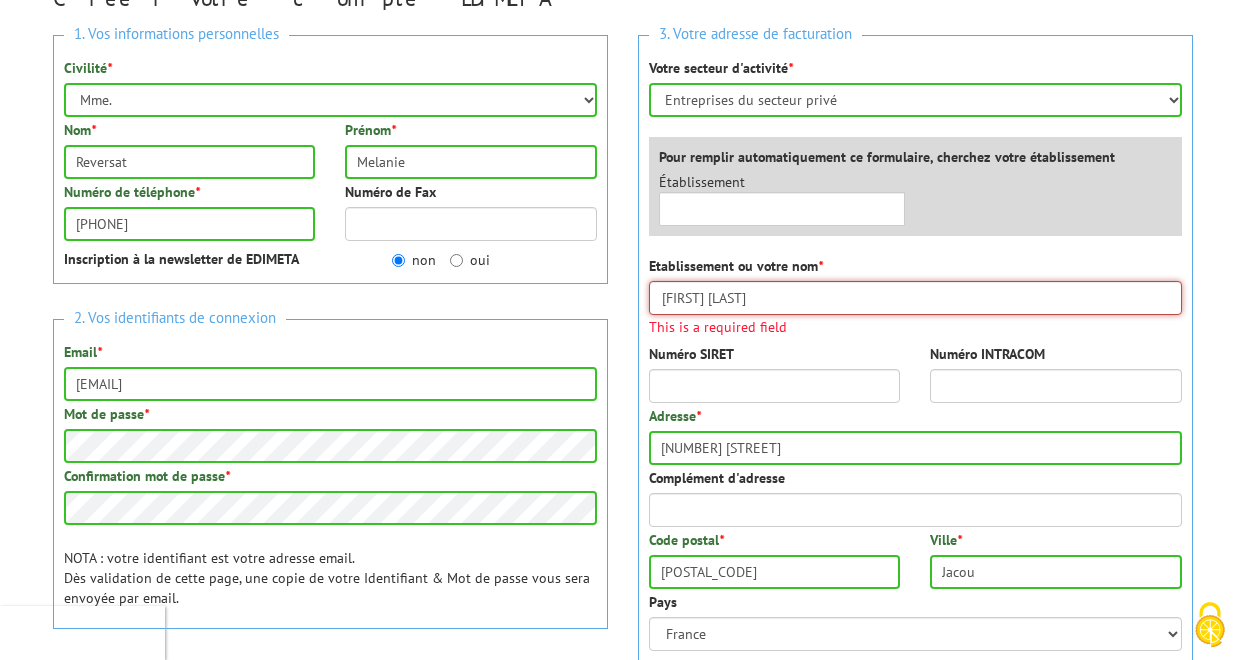 type on "[FIRST] [LAST]" 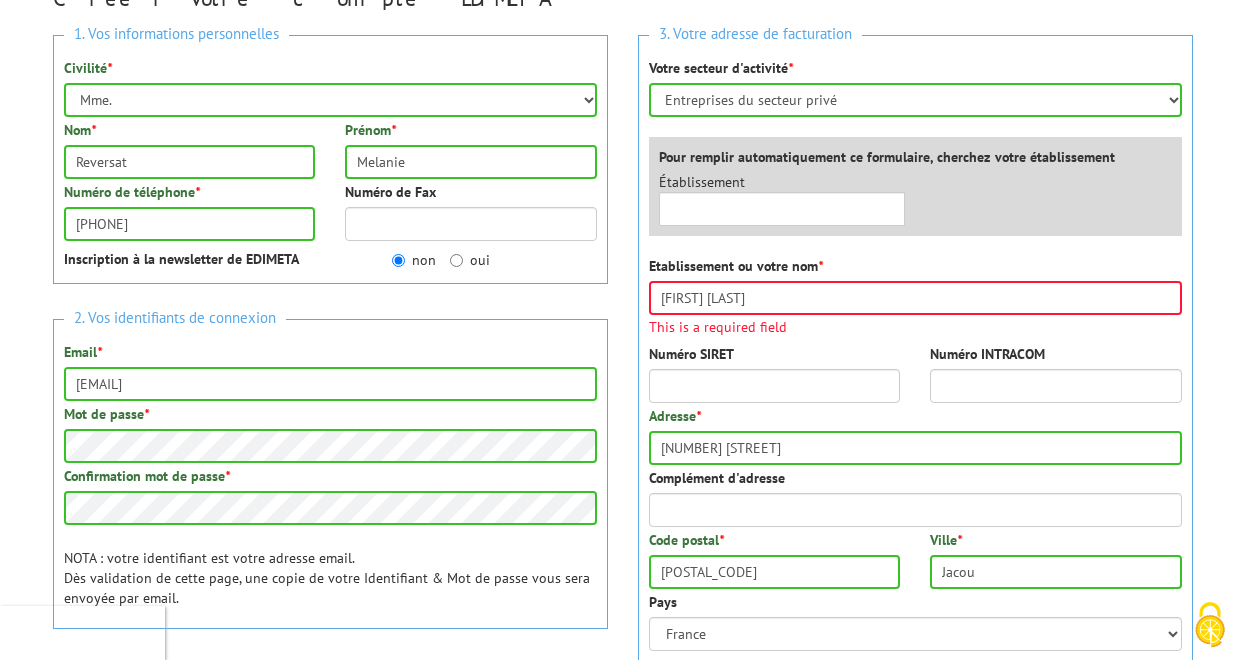 click on "Numéro INTRACOM" at bounding box center (471, 149) 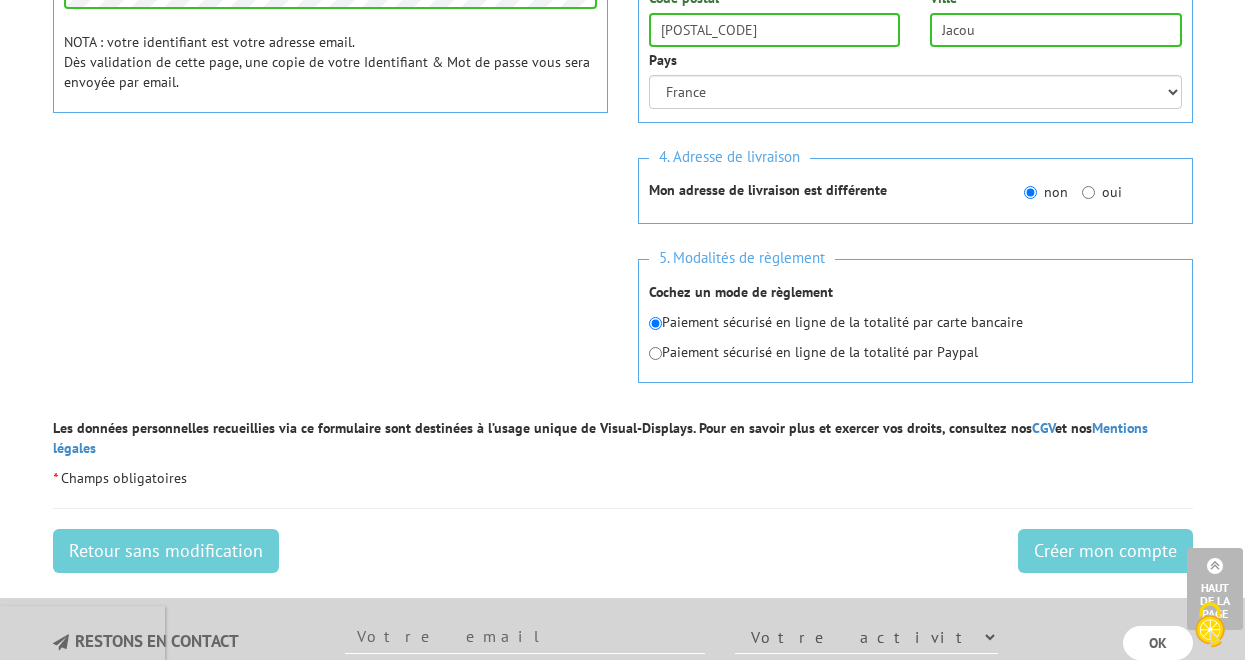scroll, scrollTop: 775, scrollLeft: 0, axis: vertical 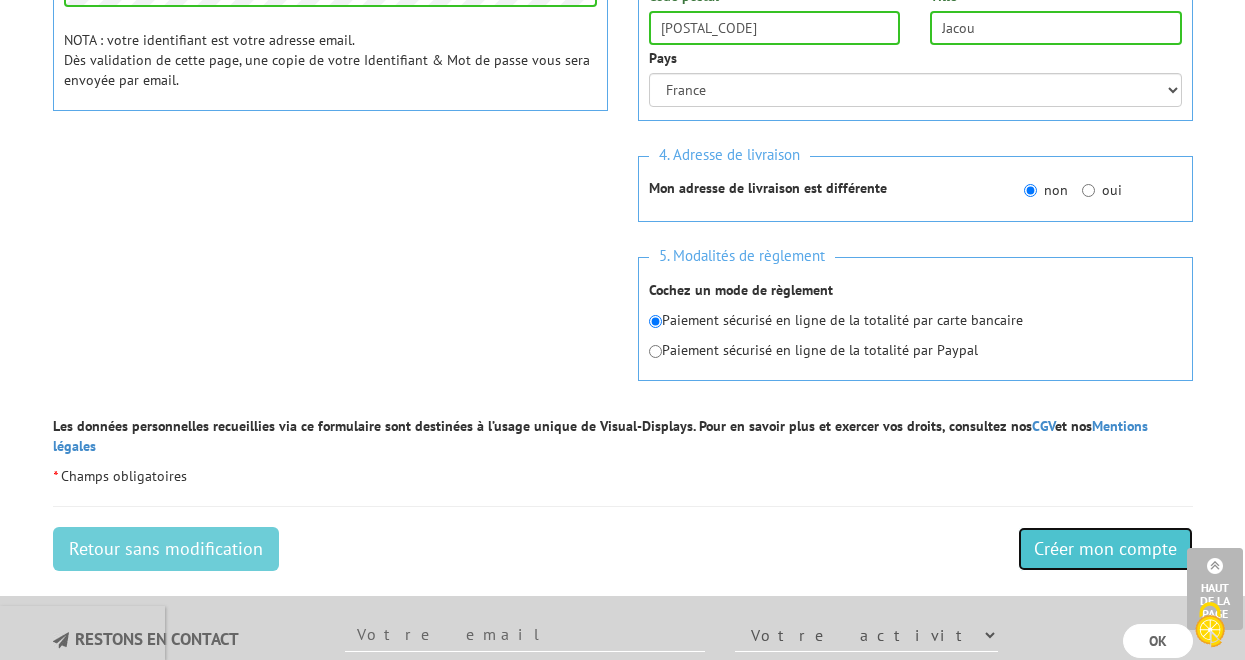 click on "Créer mon compte" at bounding box center [1105, 549] 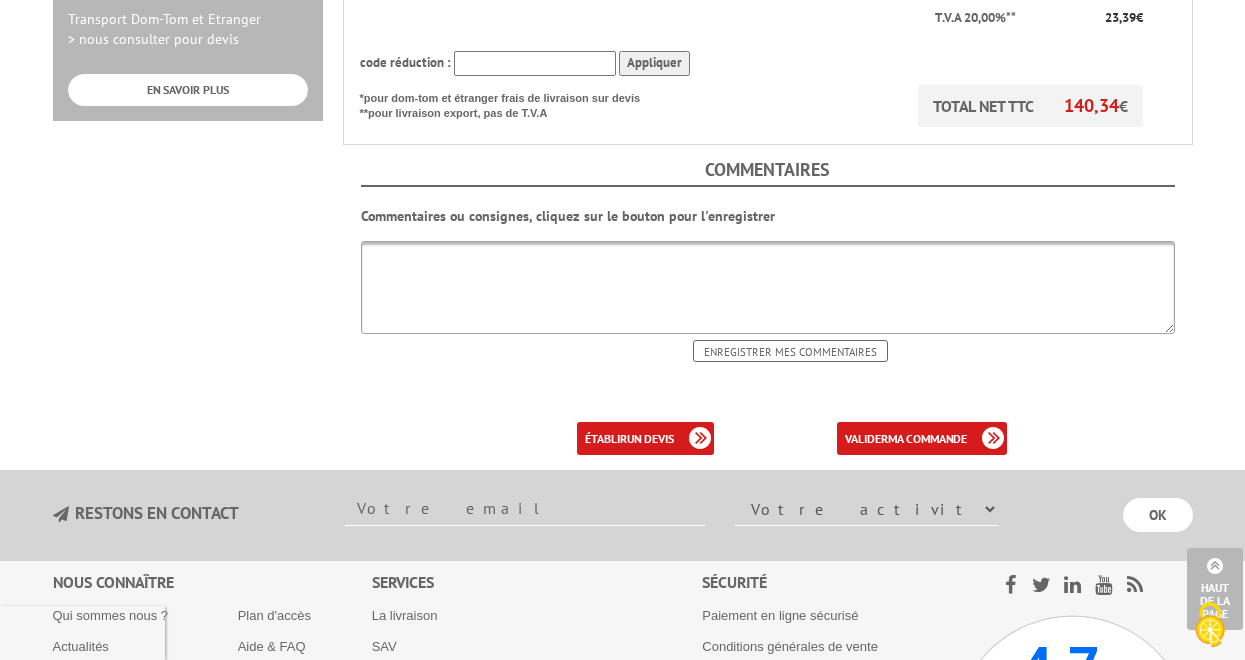 scroll, scrollTop: 768, scrollLeft: 0, axis: vertical 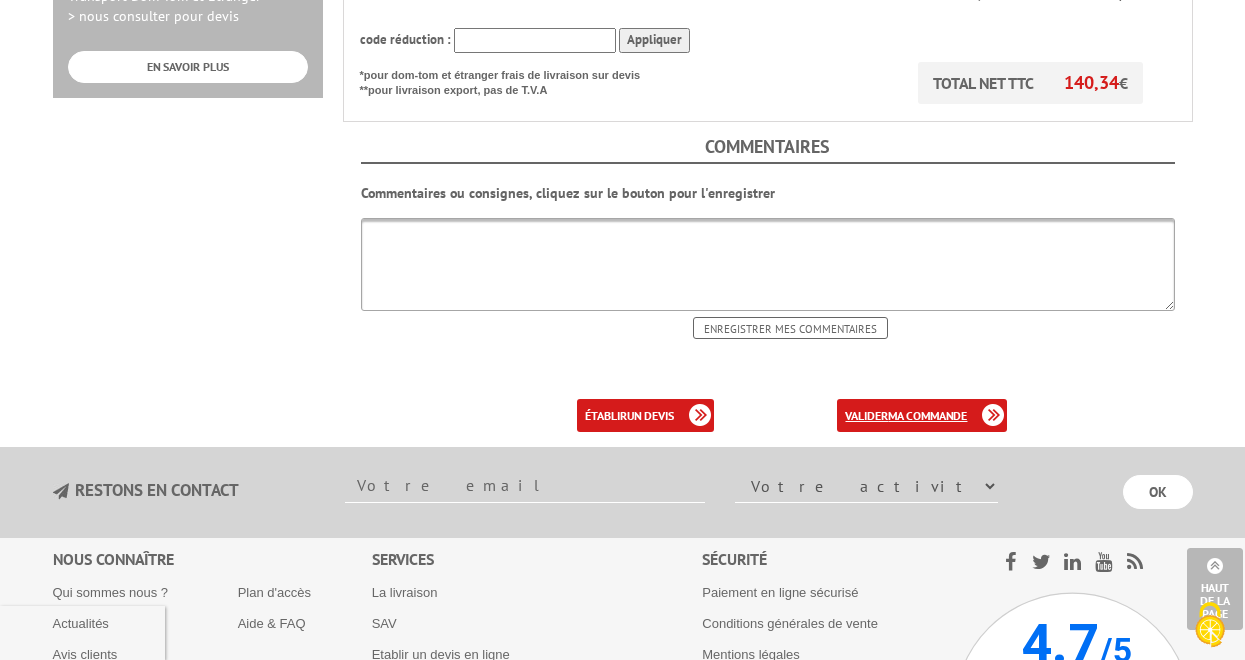 click on "valider  ma commande" at bounding box center [922, 415] 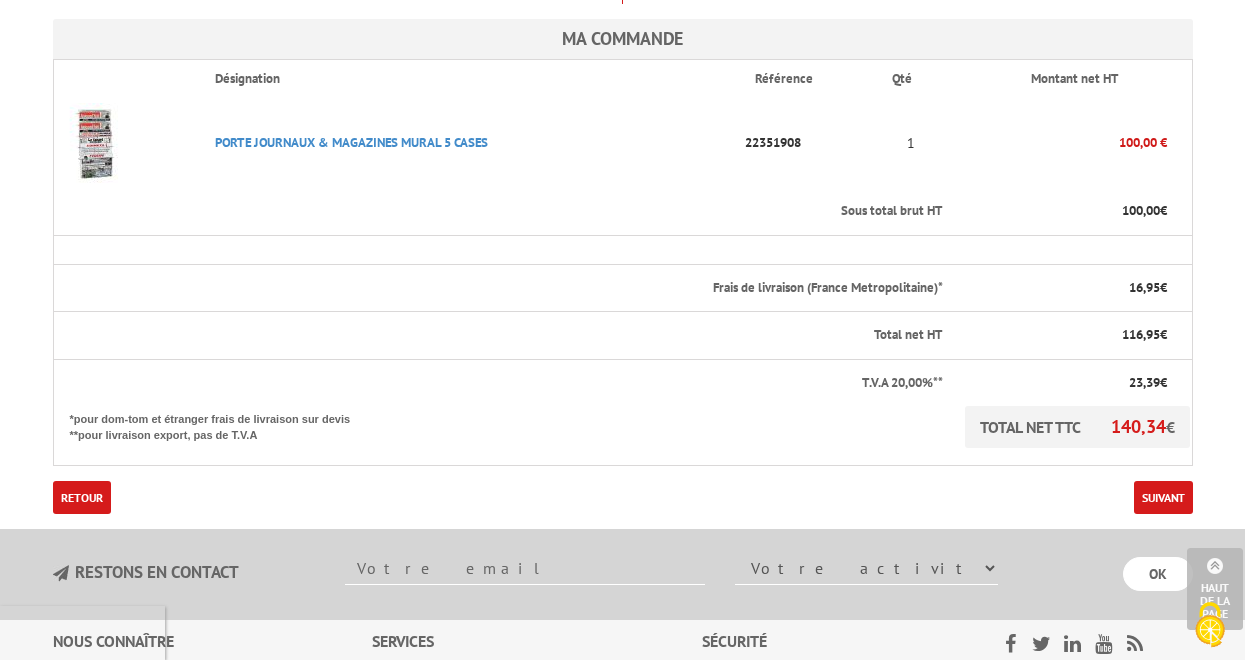 scroll, scrollTop: 498, scrollLeft: 0, axis: vertical 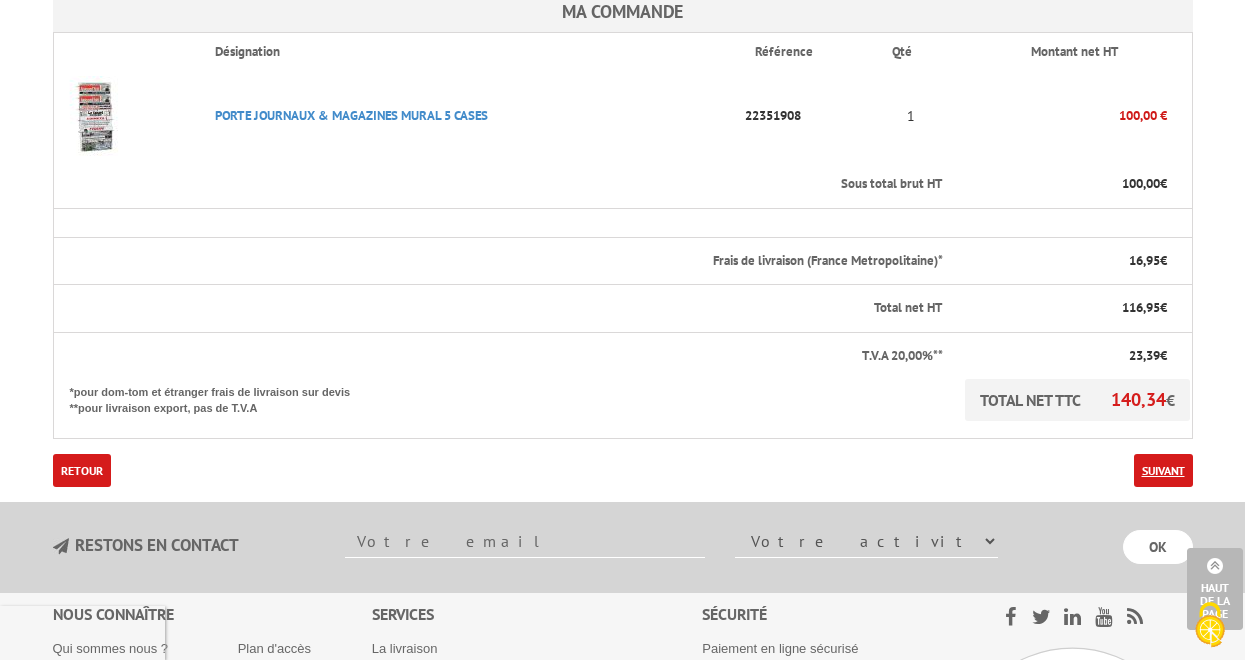 click on "Suivant" at bounding box center [1163, 470] 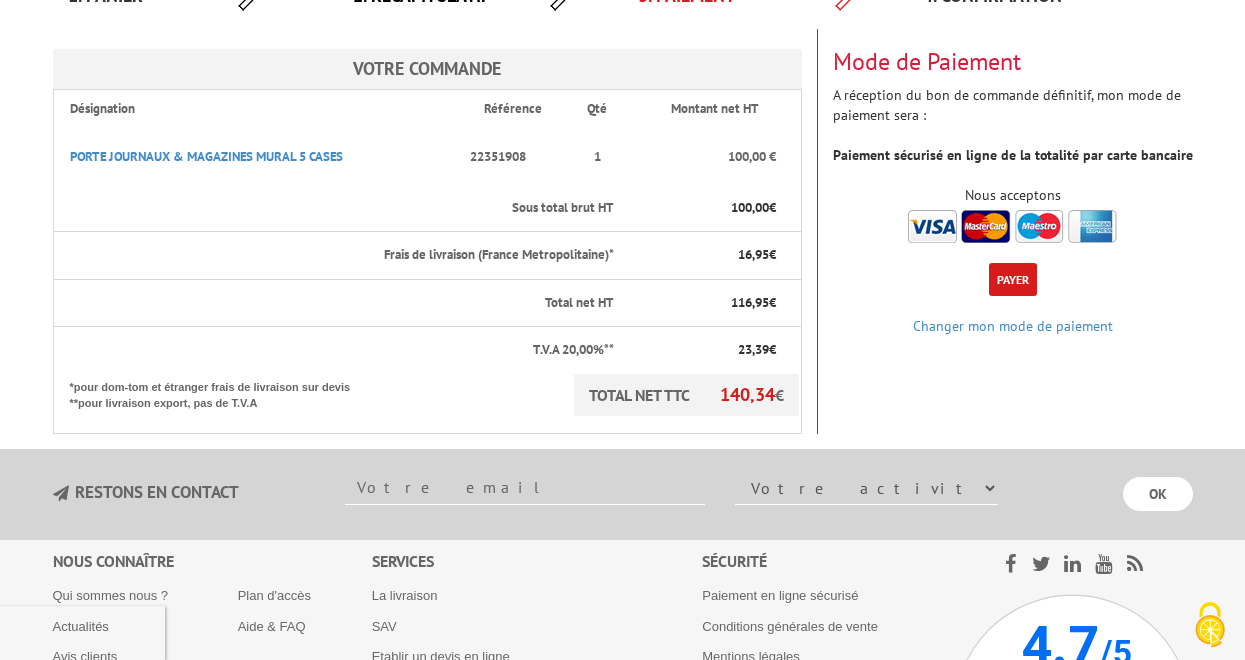 scroll, scrollTop: 241, scrollLeft: 0, axis: vertical 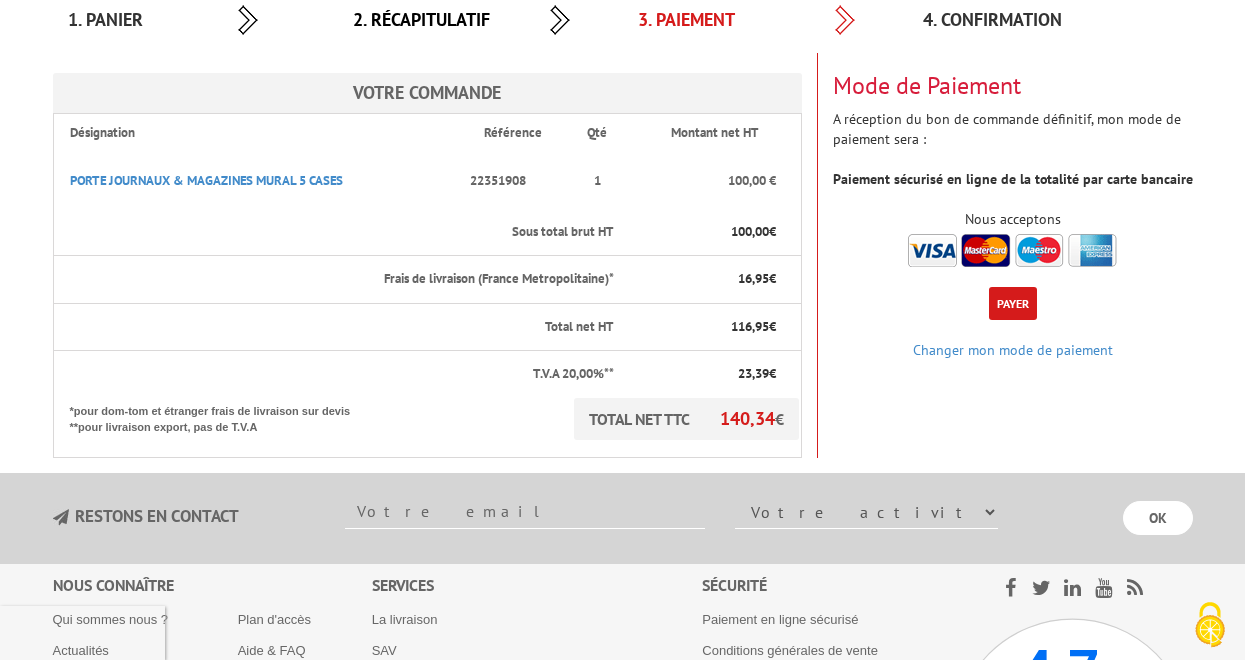 click on "Payer" at bounding box center (1013, 303) 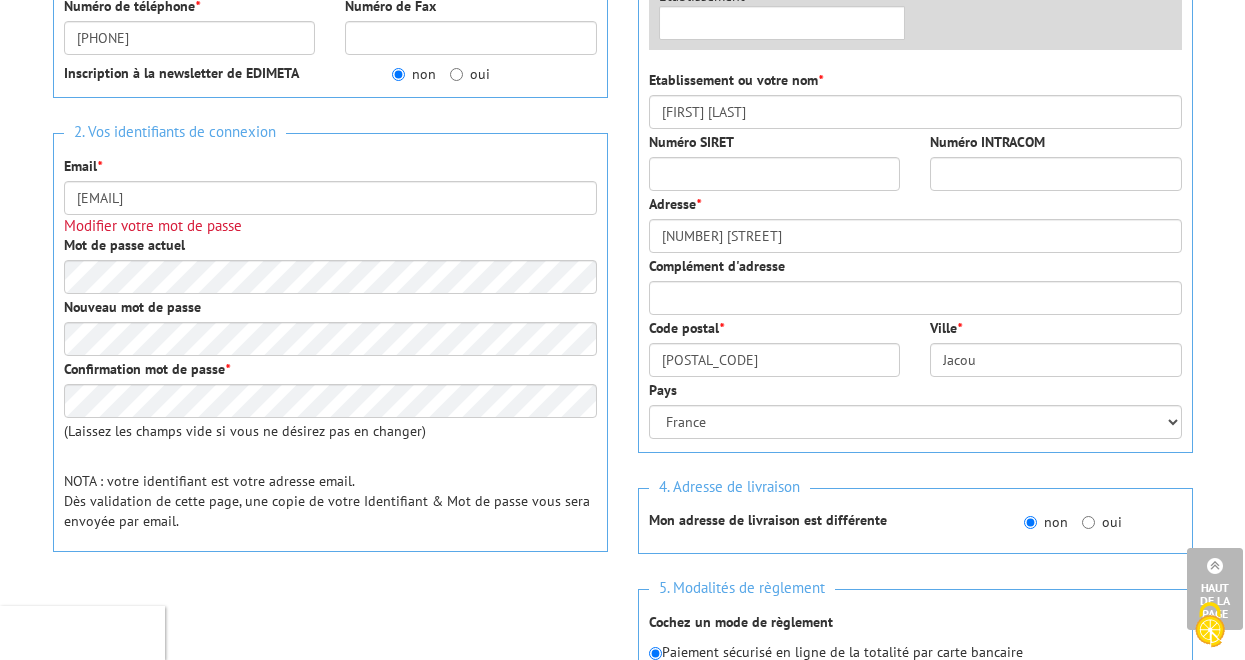 scroll, scrollTop: 444, scrollLeft: 0, axis: vertical 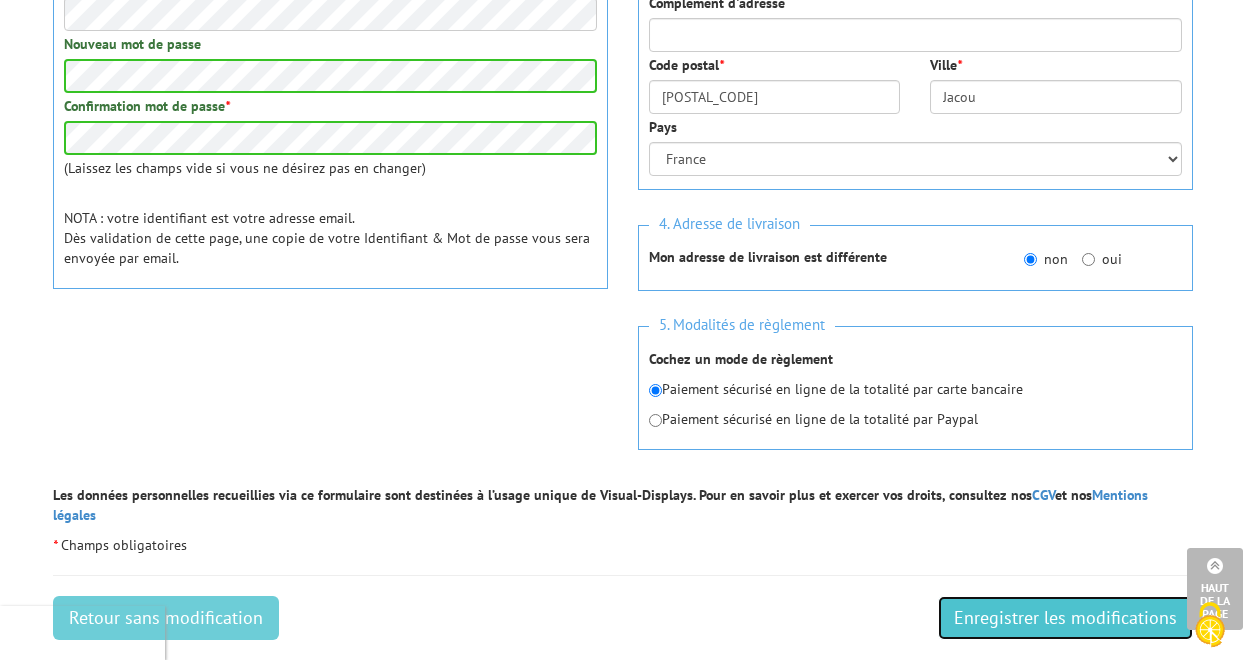 click on "Enregistrer les modifications" at bounding box center [1065, 618] 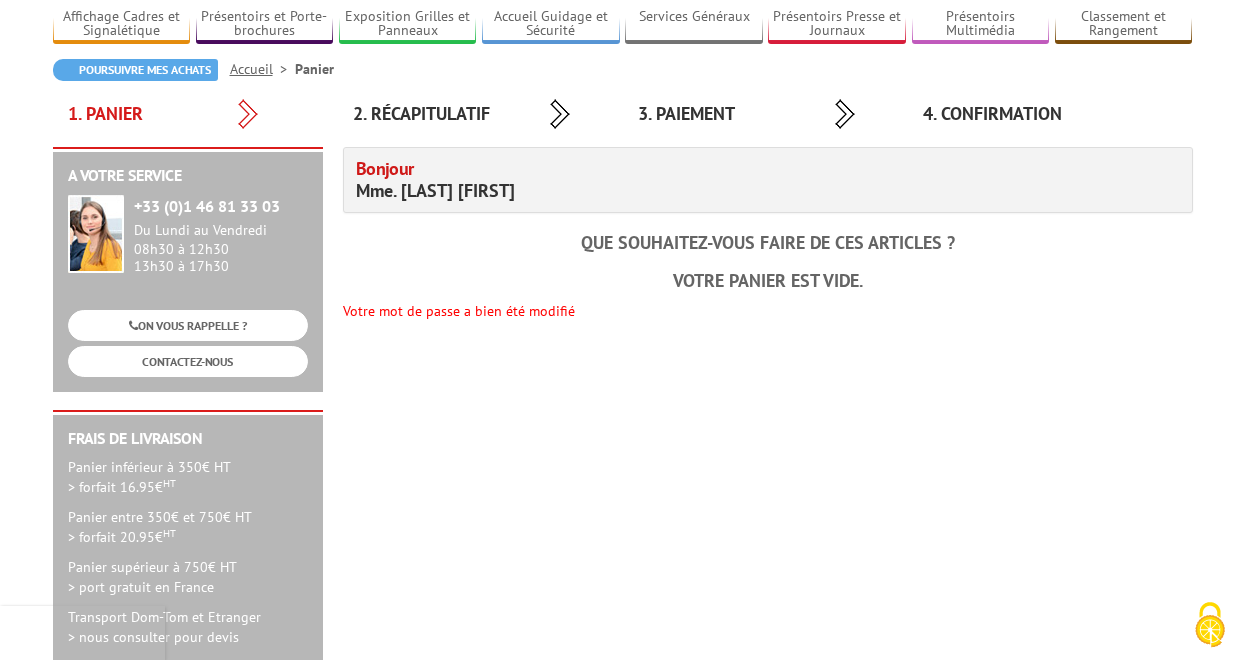 scroll, scrollTop: 0, scrollLeft: 0, axis: both 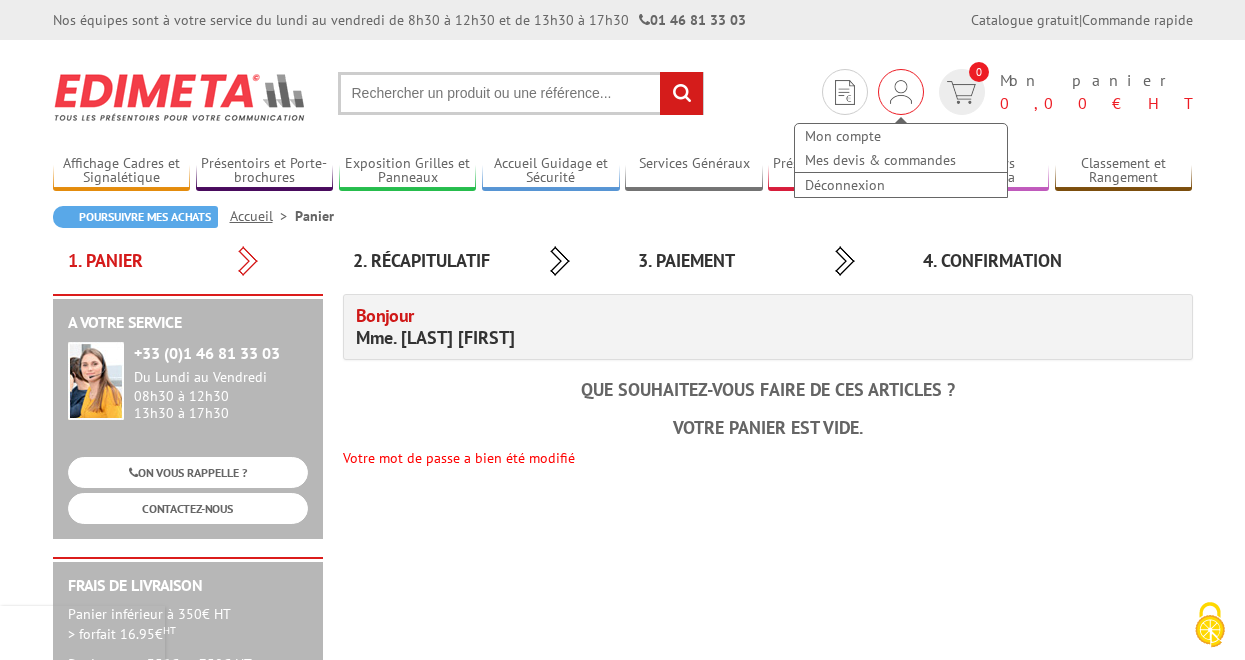 click at bounding box center (901, 92) 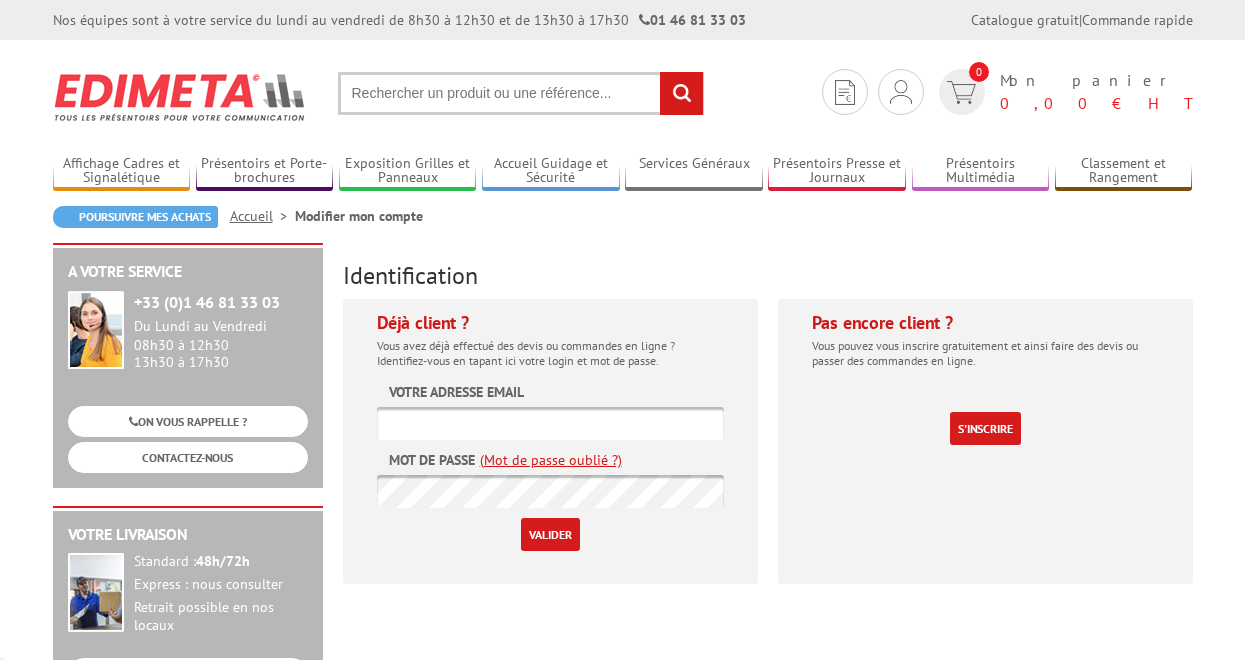scroll, scrollTop: 0, scrollLeft: 0, axis: both 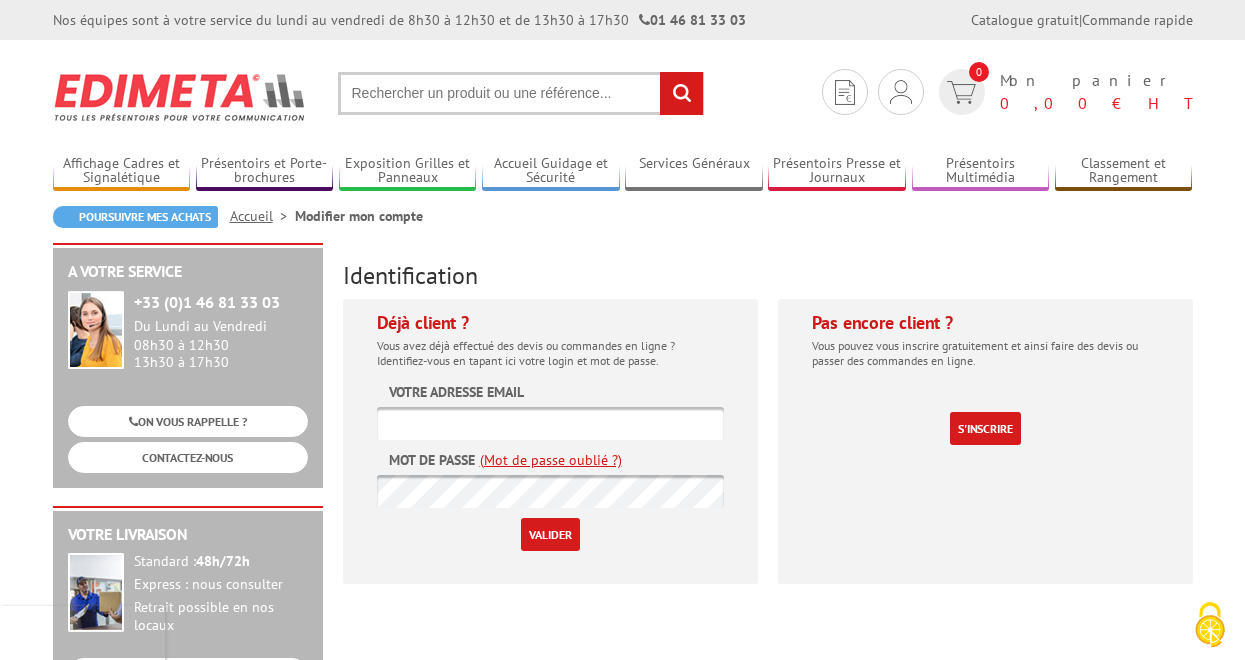 type on "[EMAIL]" 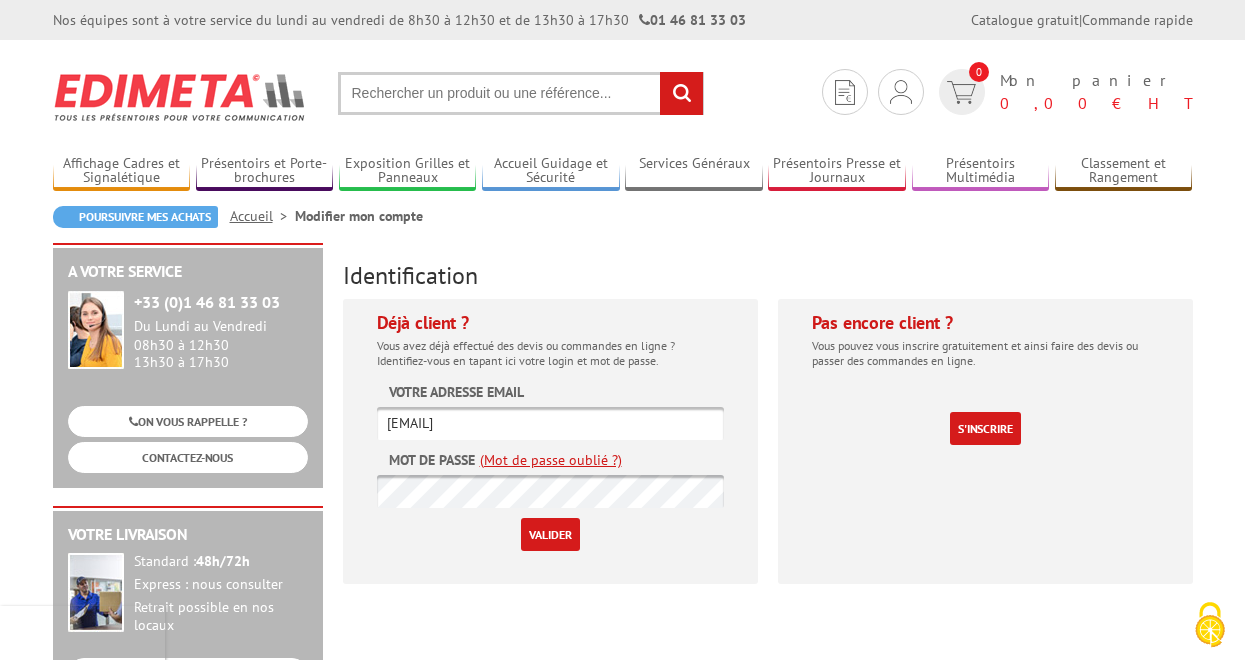 click on "Valider" at bounding box center [550, 534] 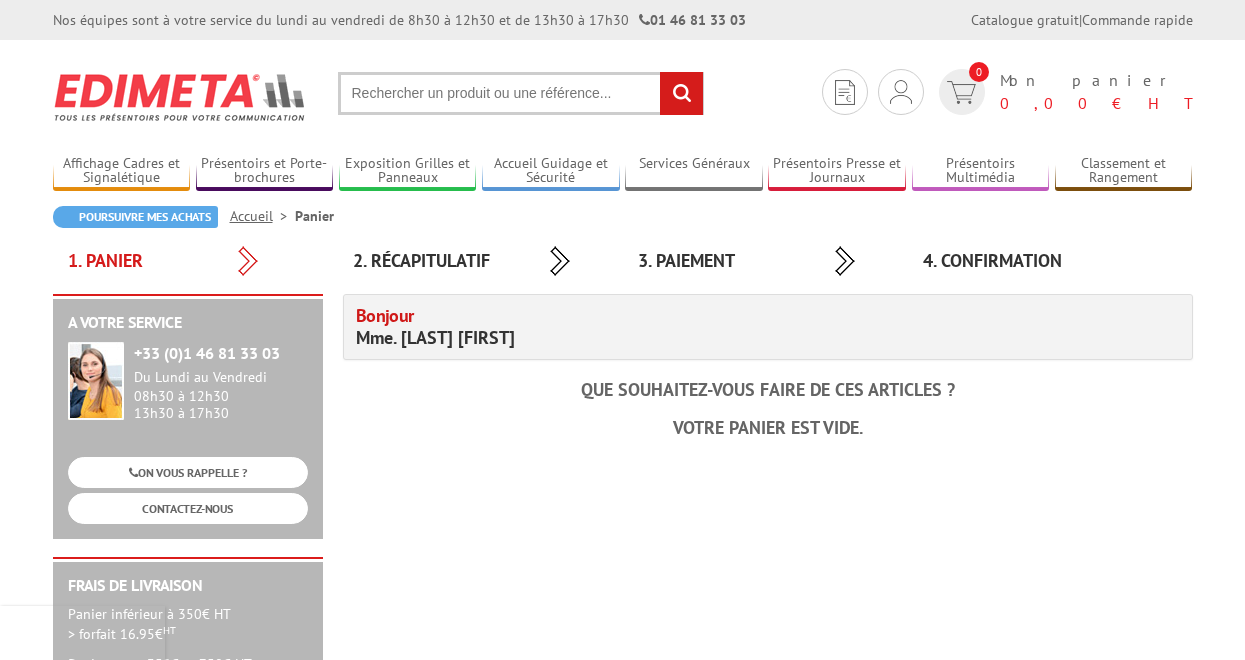 scroll, scrollTop: 0, scrollLeft: 0, axis: both 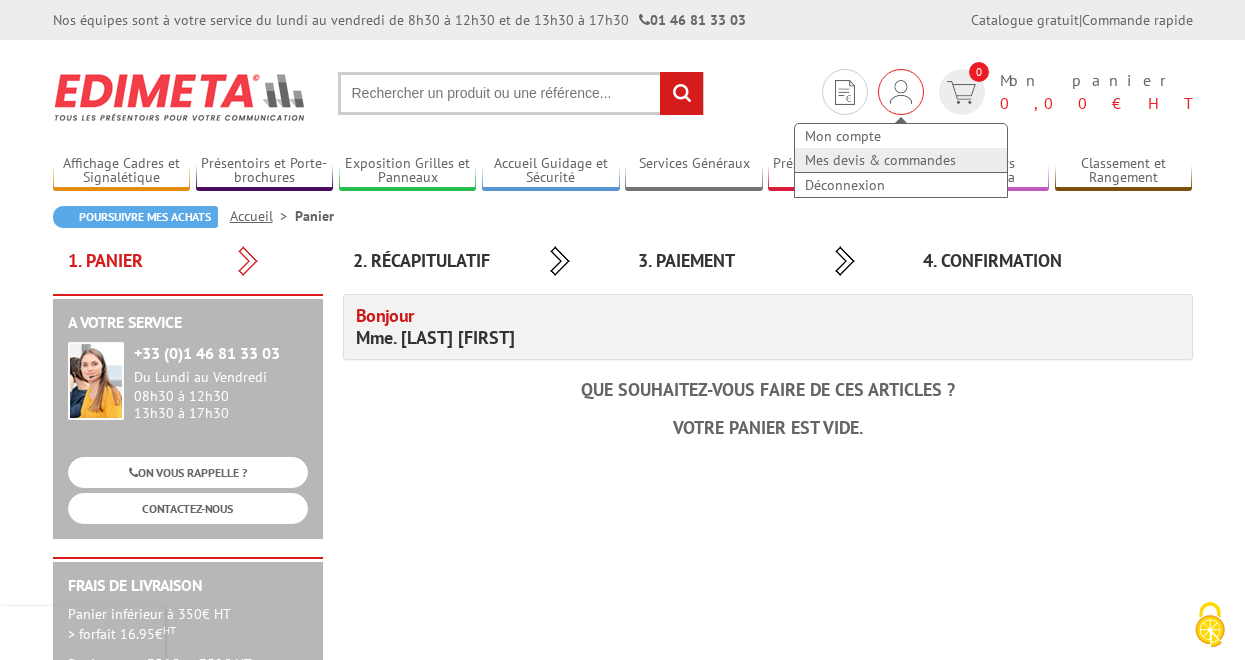 click on "Mes devis & commandes" at bounding box center [901, 160] 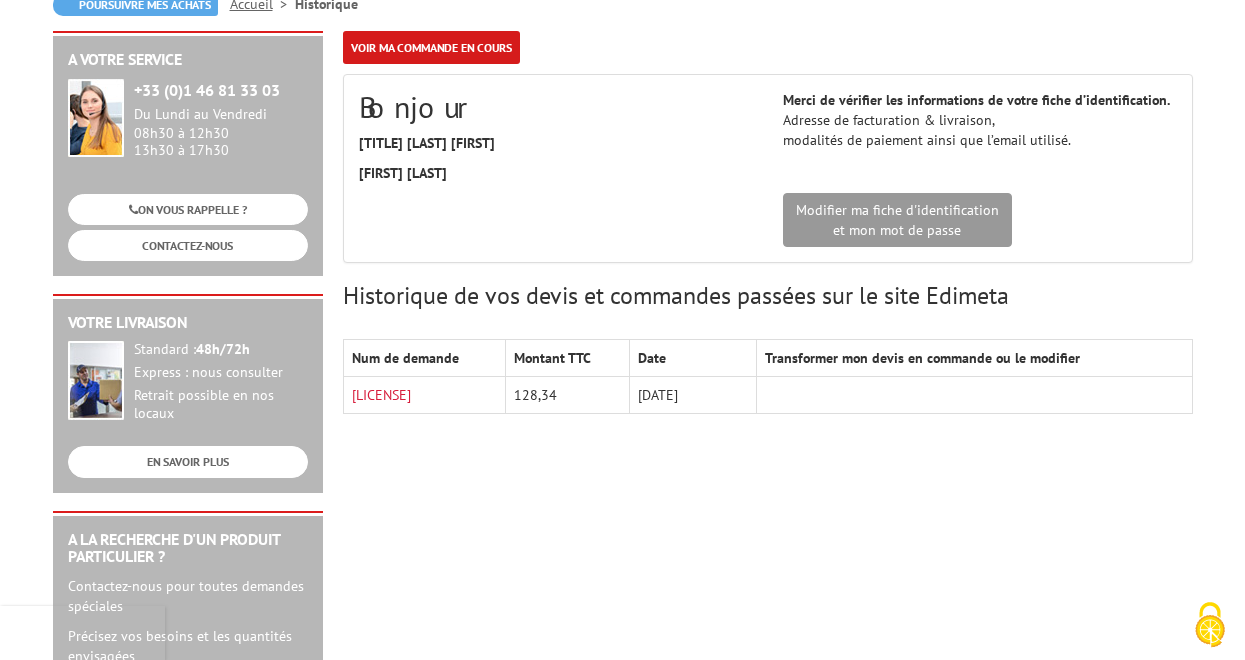 scroll, scrollTop: 213, scrollLeft: 0, axis: vertical 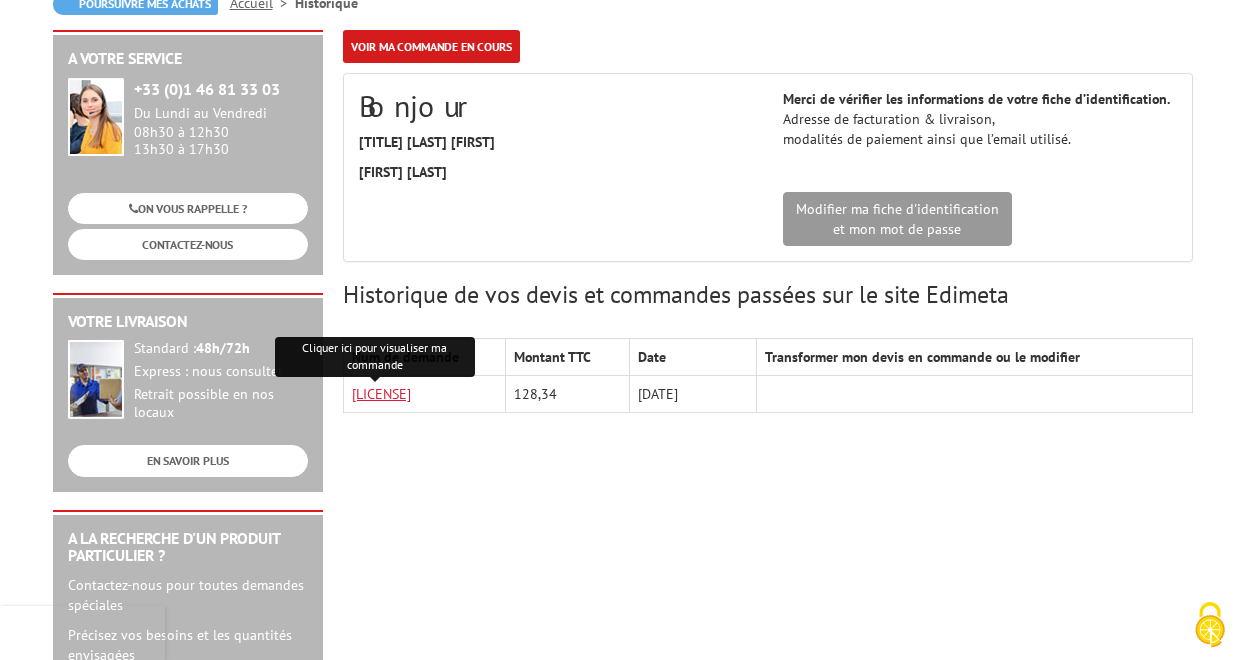 click on "[LICENSE]" at bounding box center (381, 394) 